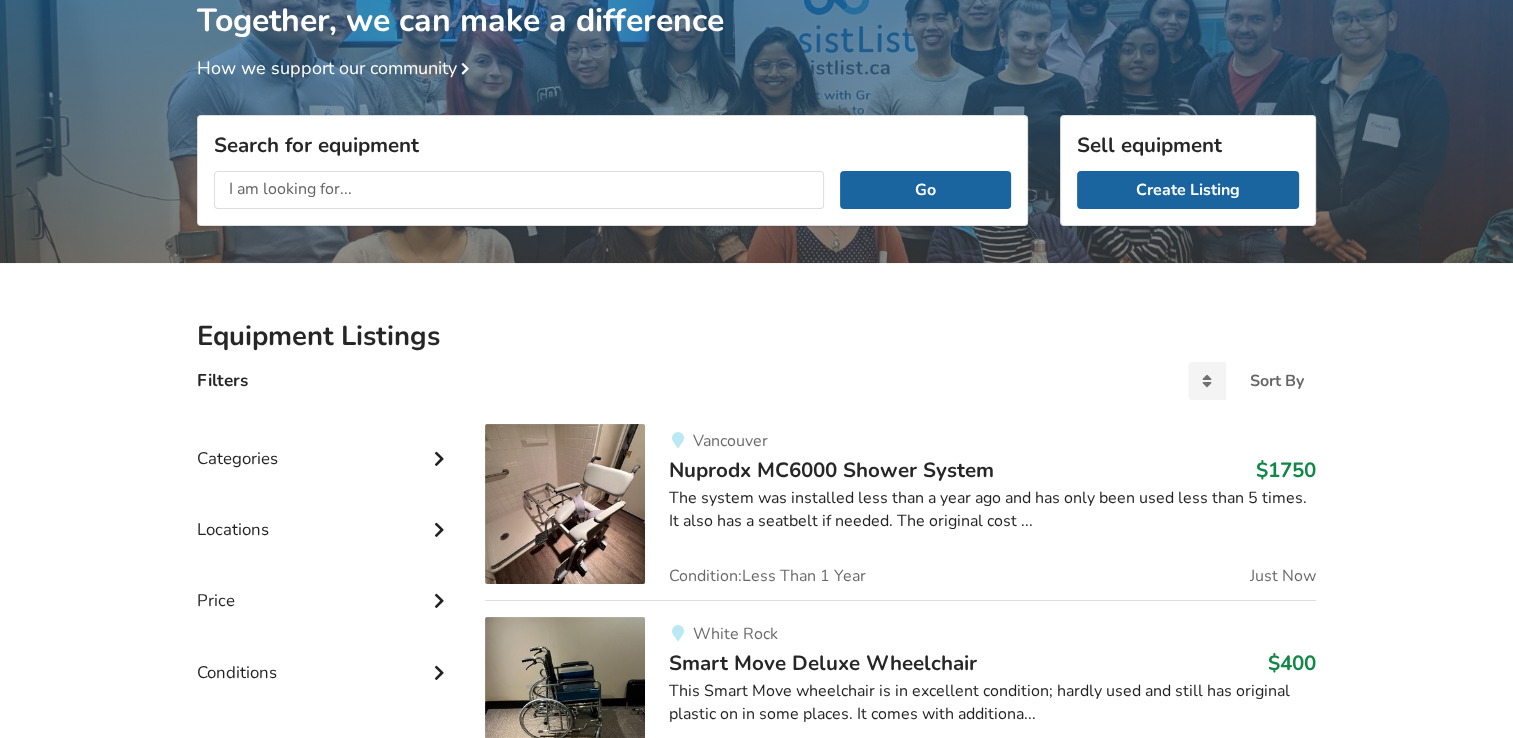 scroll, scrollTop: 200, scrollLeft: 0, axis: vertical 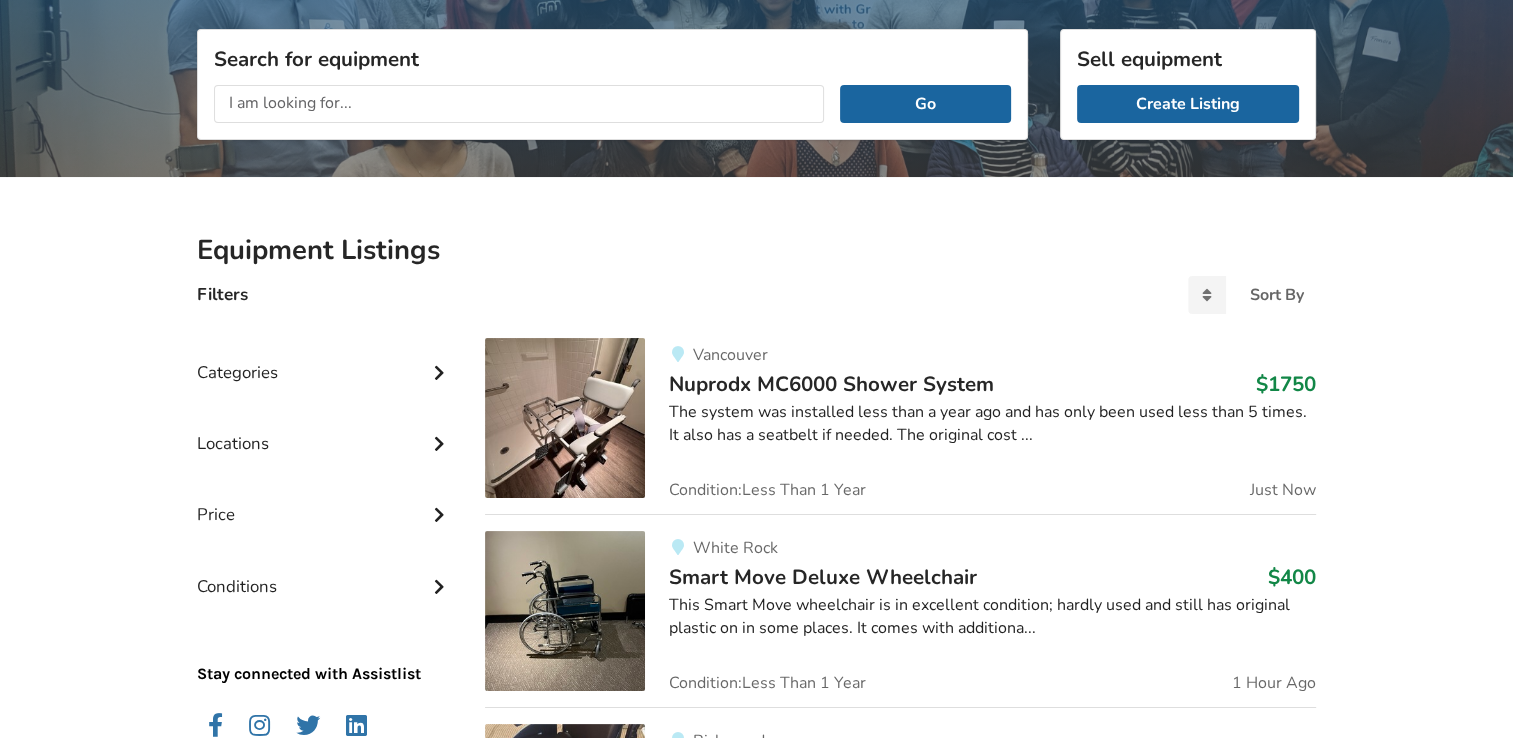 click at bounding box center (439, 370) 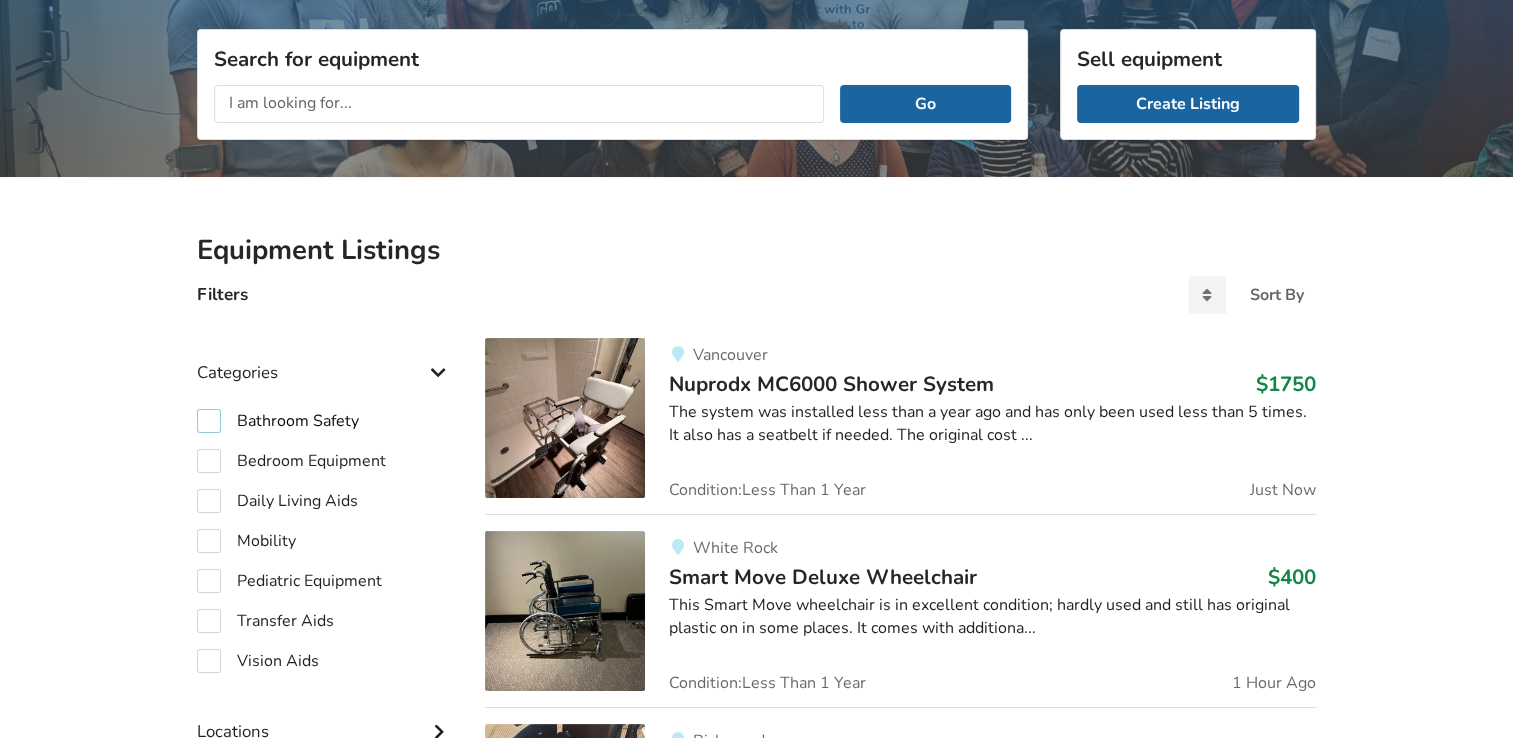 click on "Bathroom Safety" at bounding box center [278, 421] 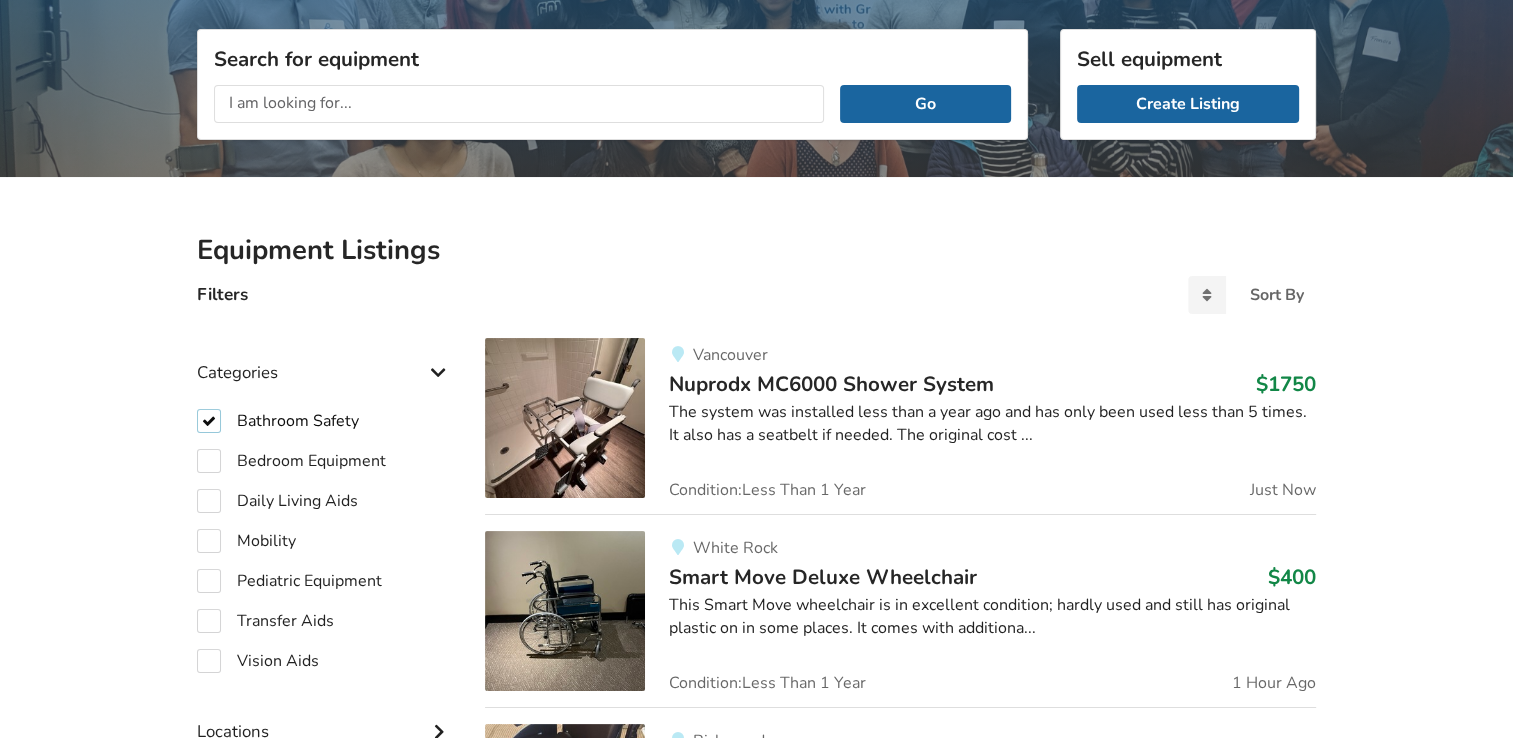 checkbox on "true" 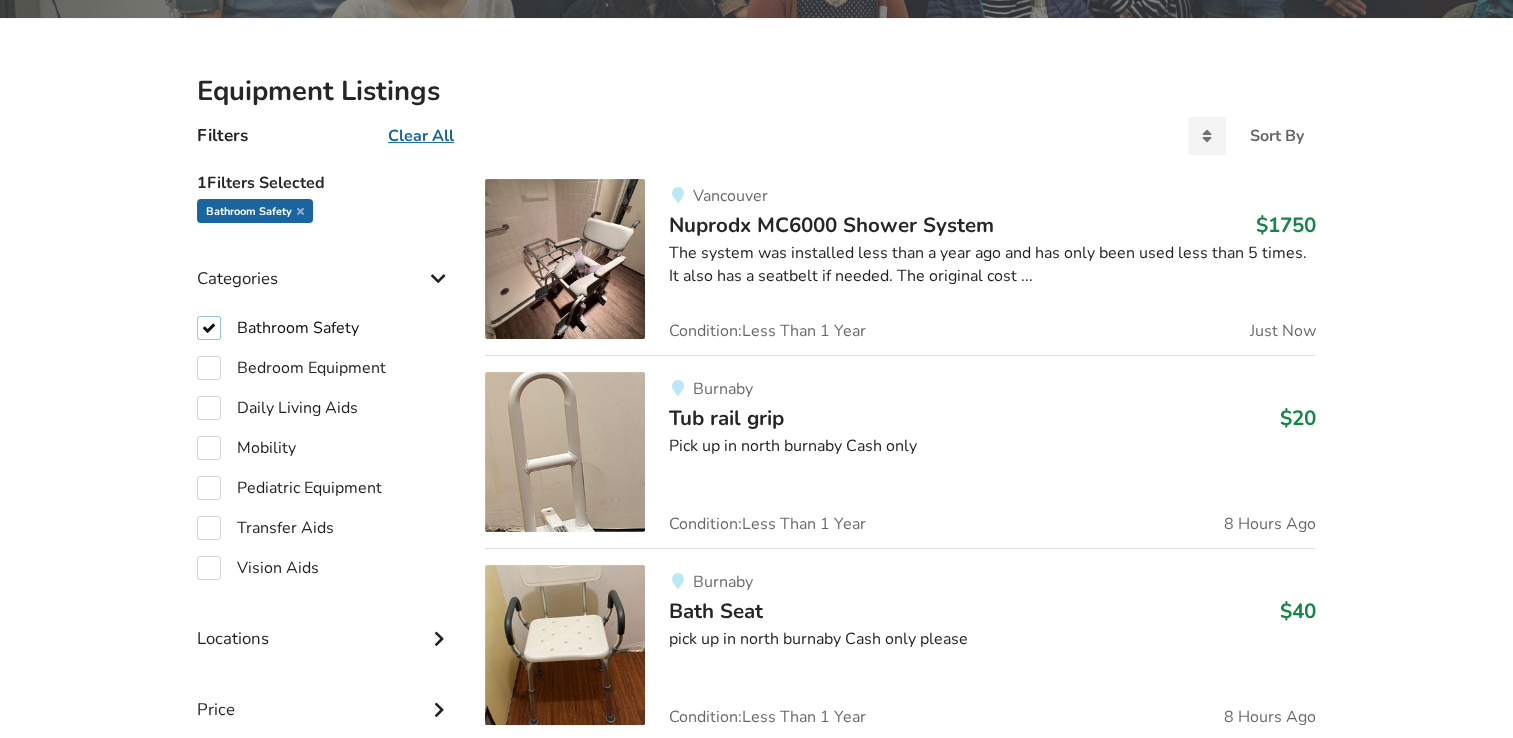 scroll, scrollTop: 0, scrollLeft: 0, axis: both 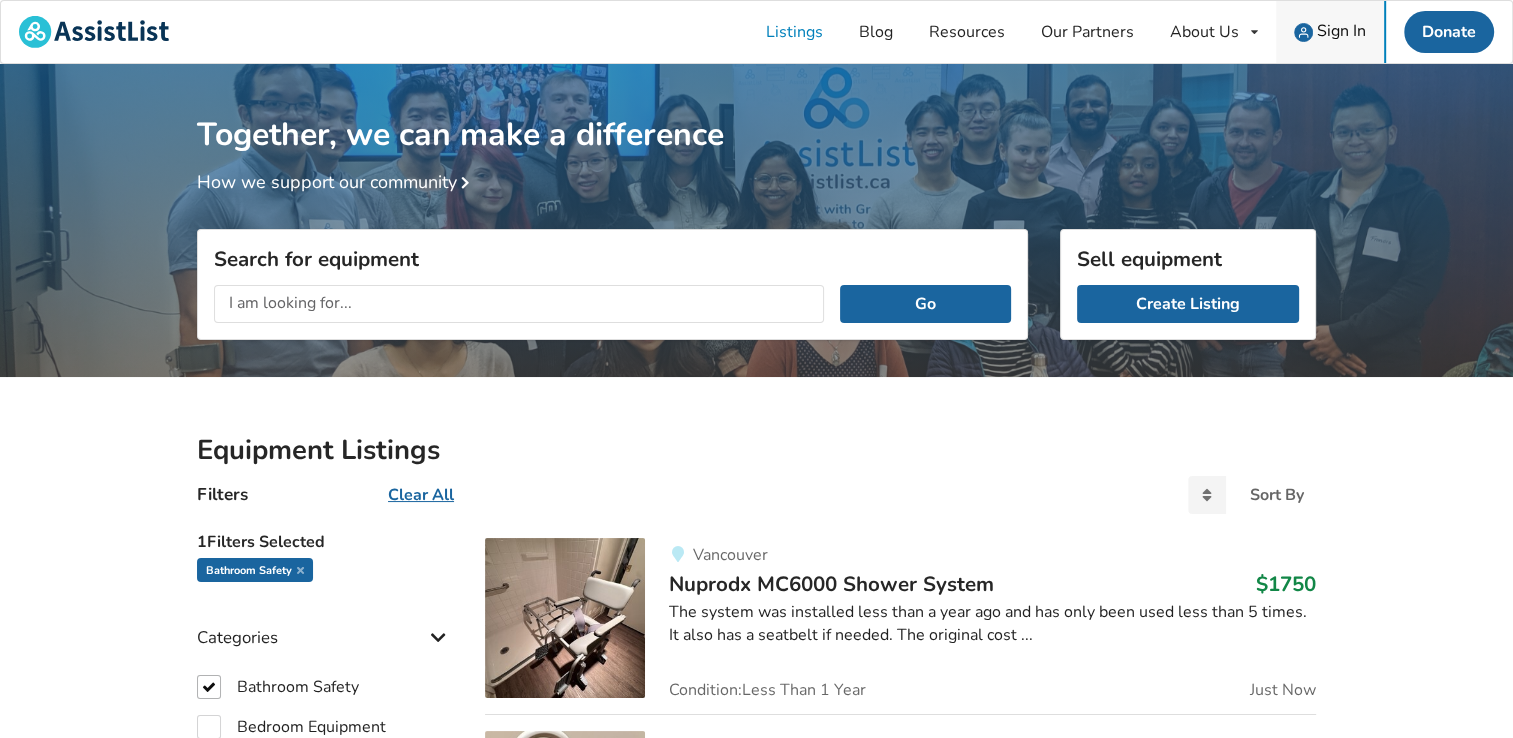 click on "Sign In" at bounding box center (1341, 31) 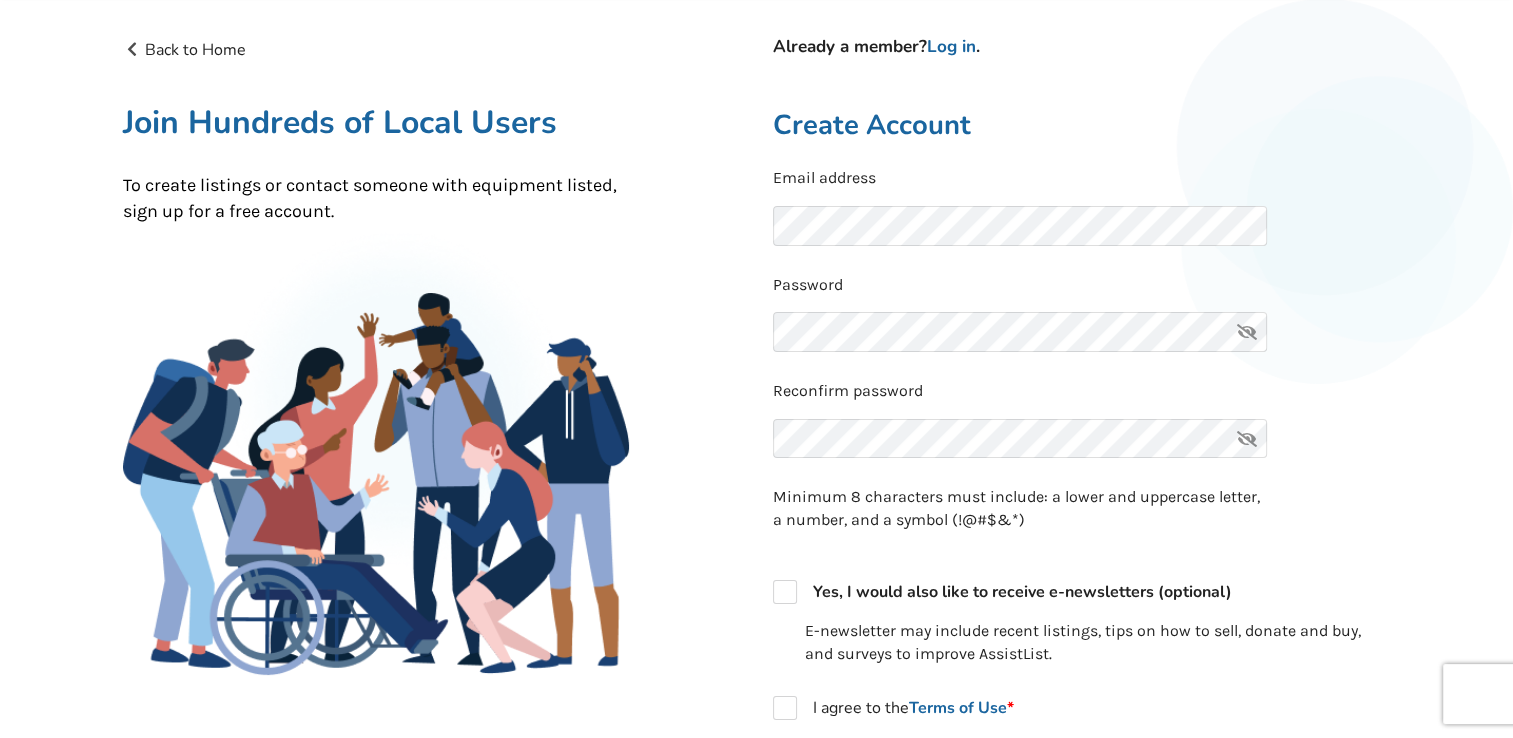 scroll, scrollTop: 100, scrollLeft: 0, axis: vertical 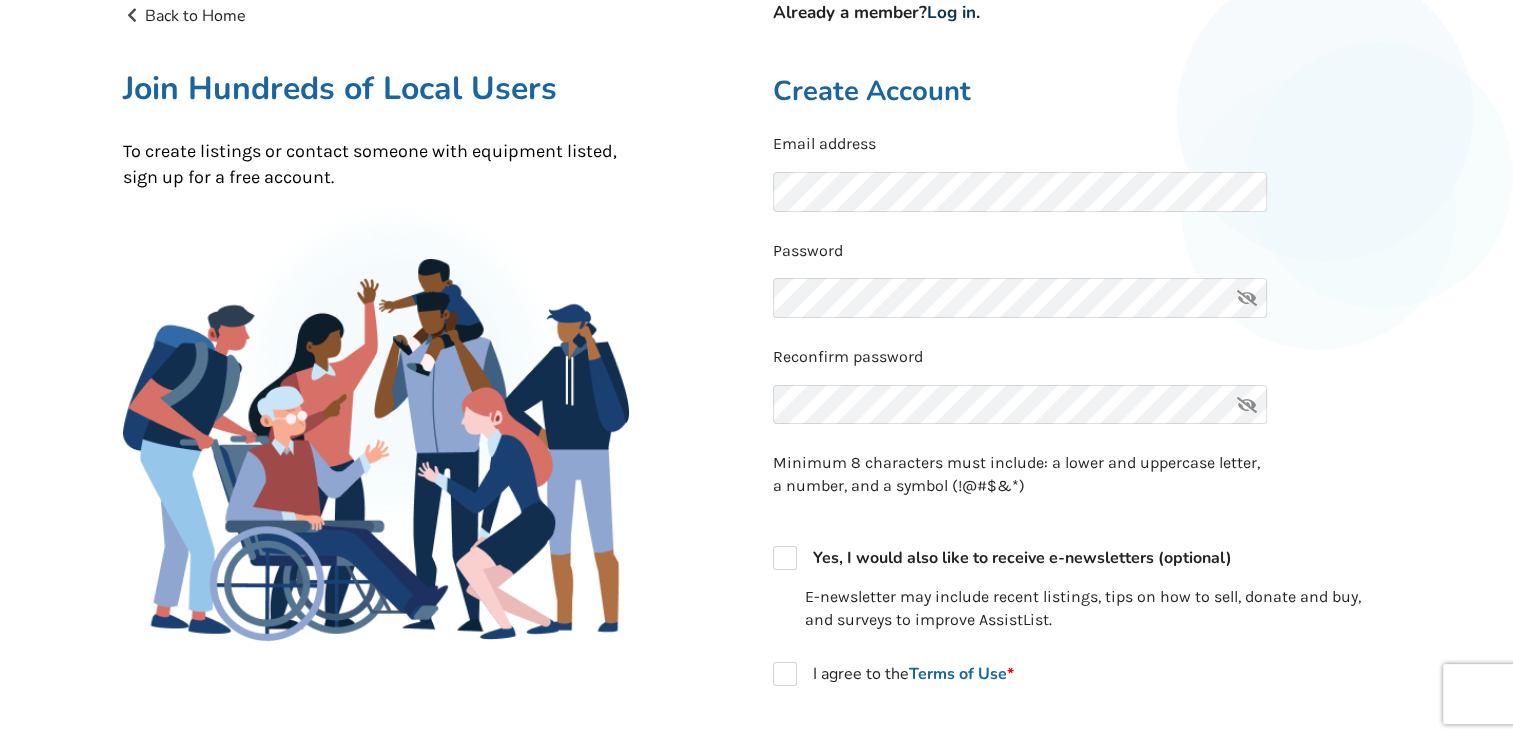 click on "Log in" at bounding box center (951, 12) 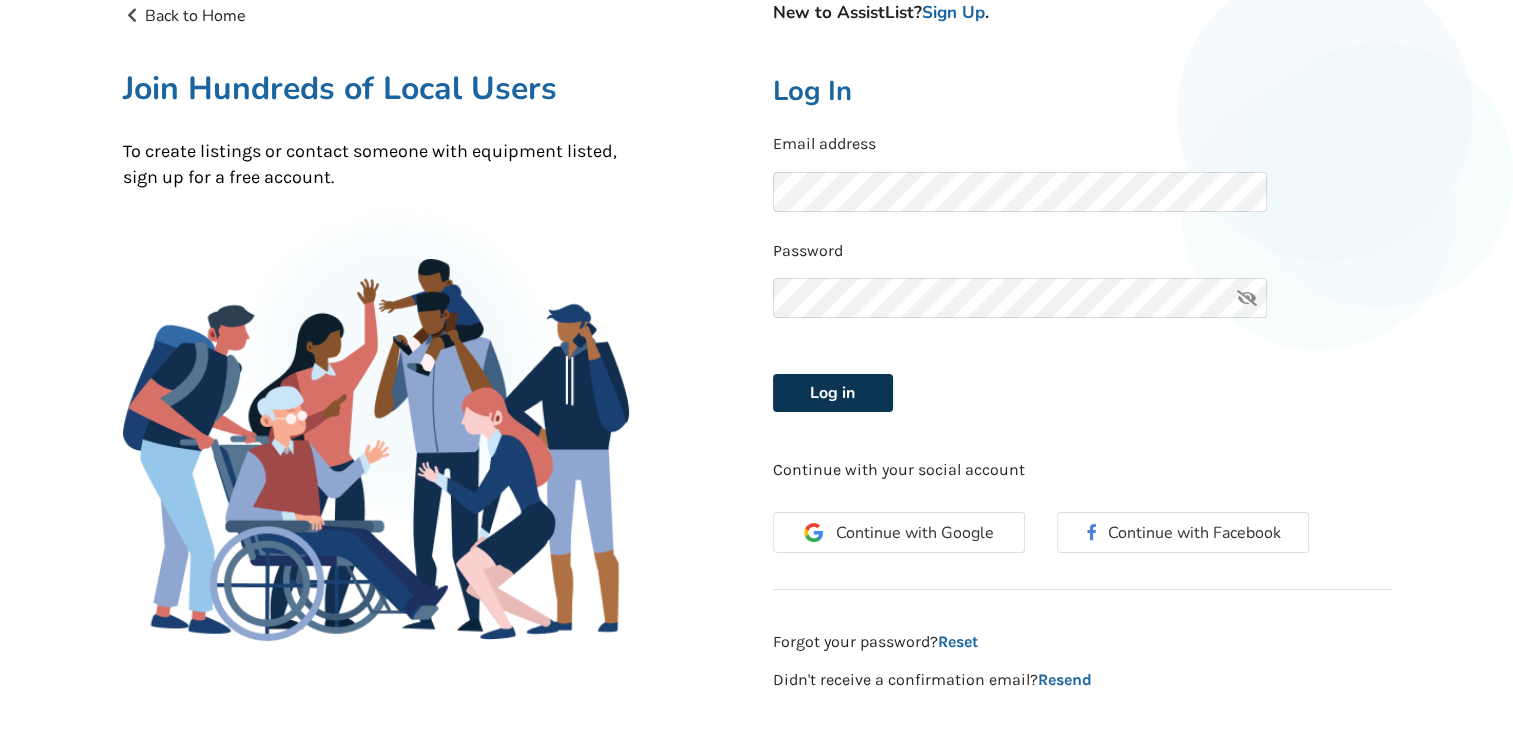 click on "Log in" at bounding box center (833, 393) 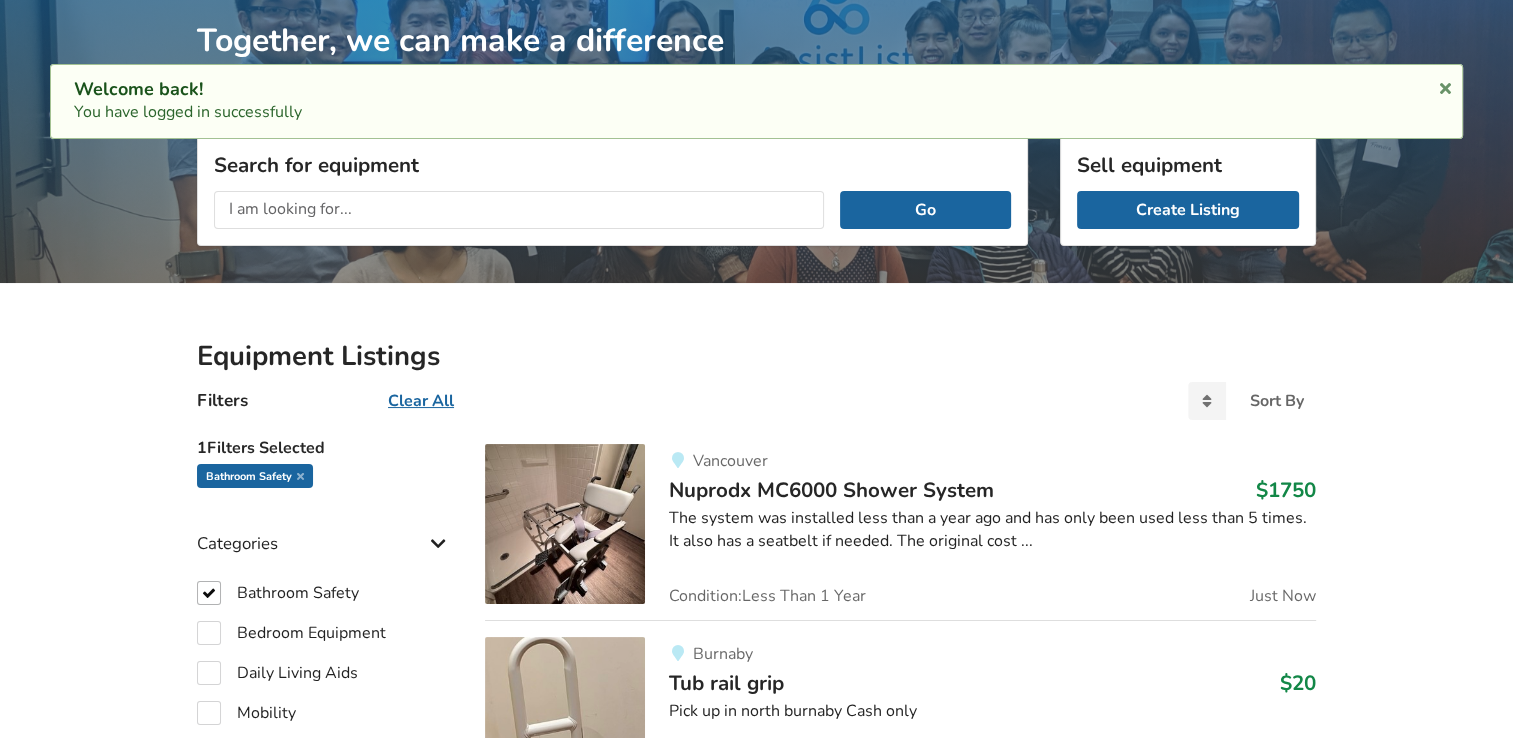 scroll, scrollTop: 200, scrollLeft: 0, axis: vertical 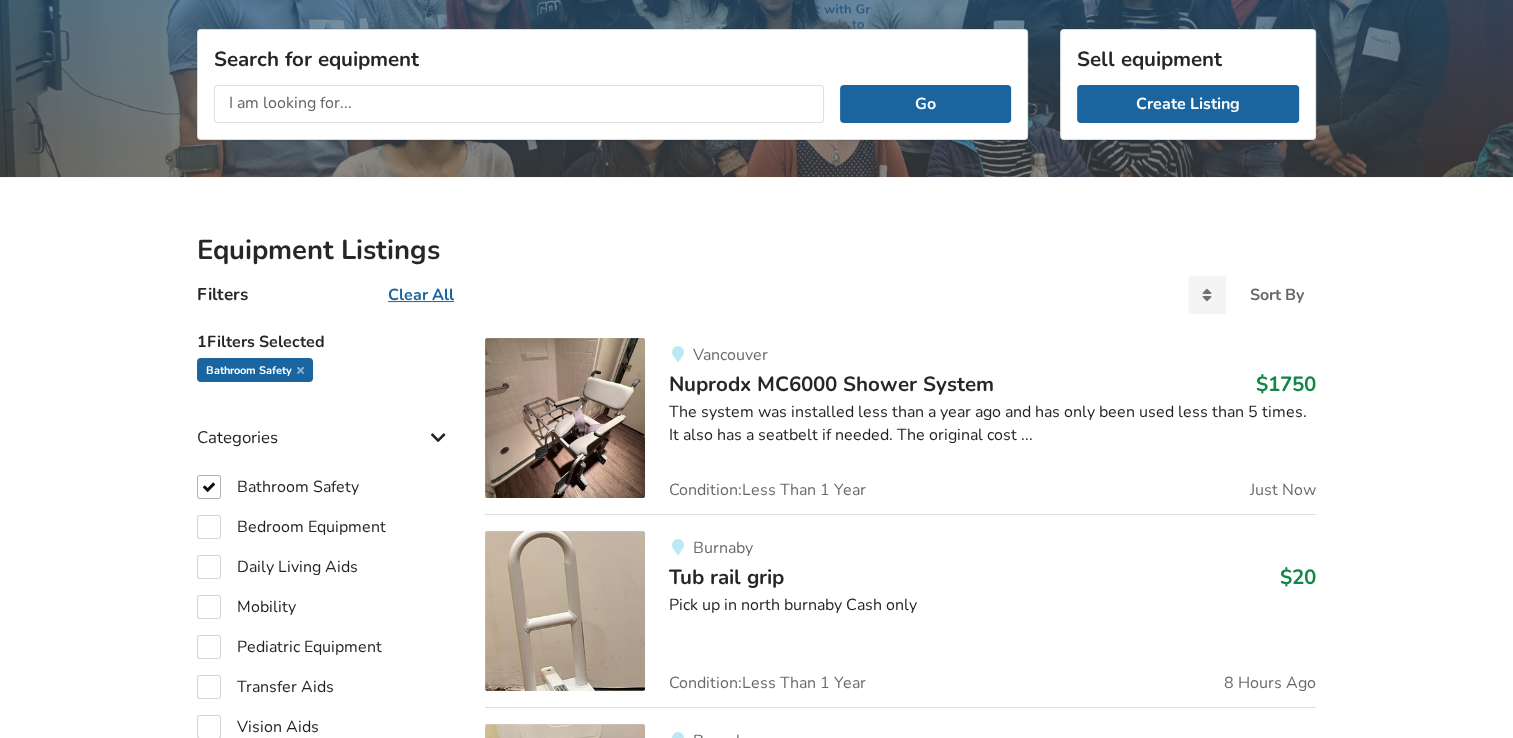click on "Nuprodx MC6000 Shower System" at bounding box center [831, 384] 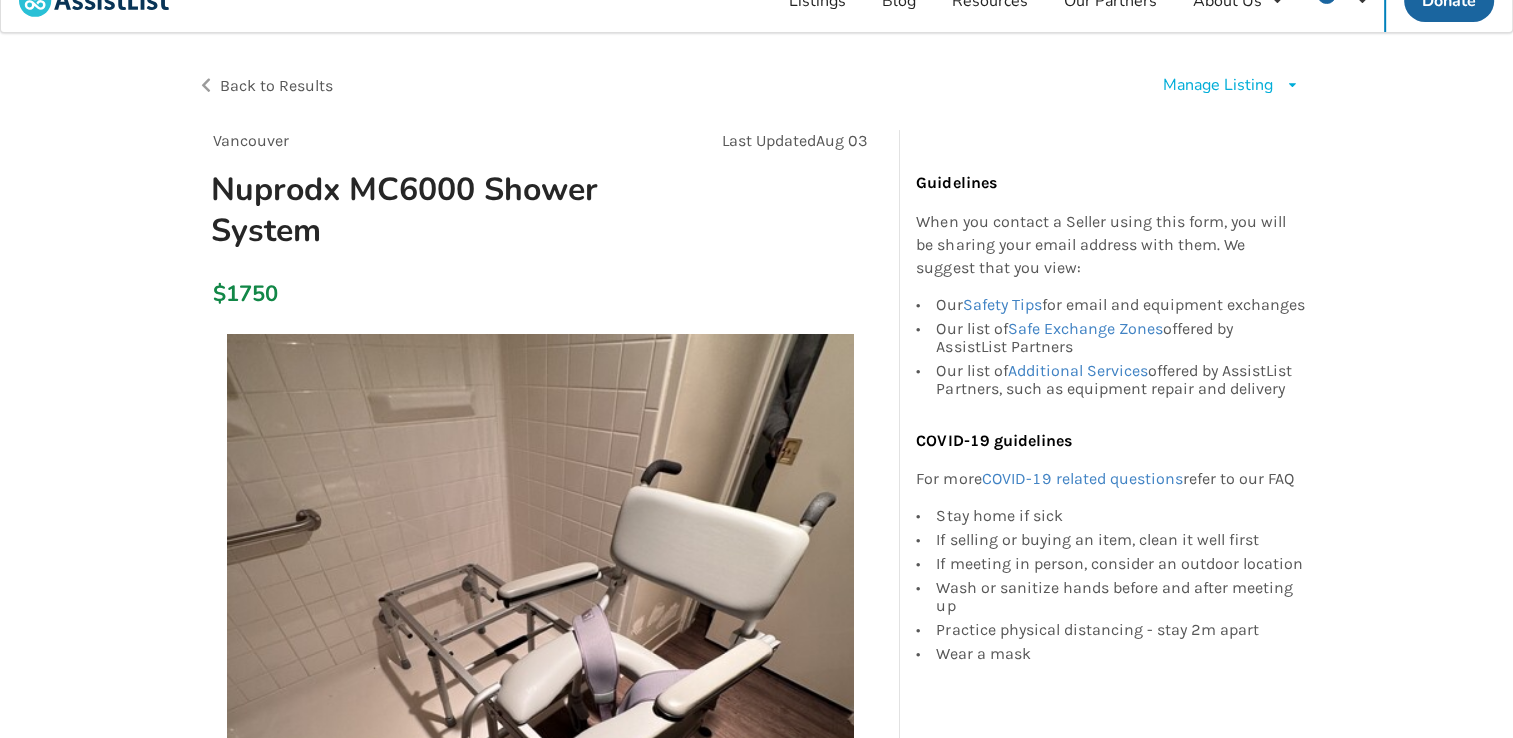 scroll, scrollTop: 0, scrollLeft: 0, axis: both 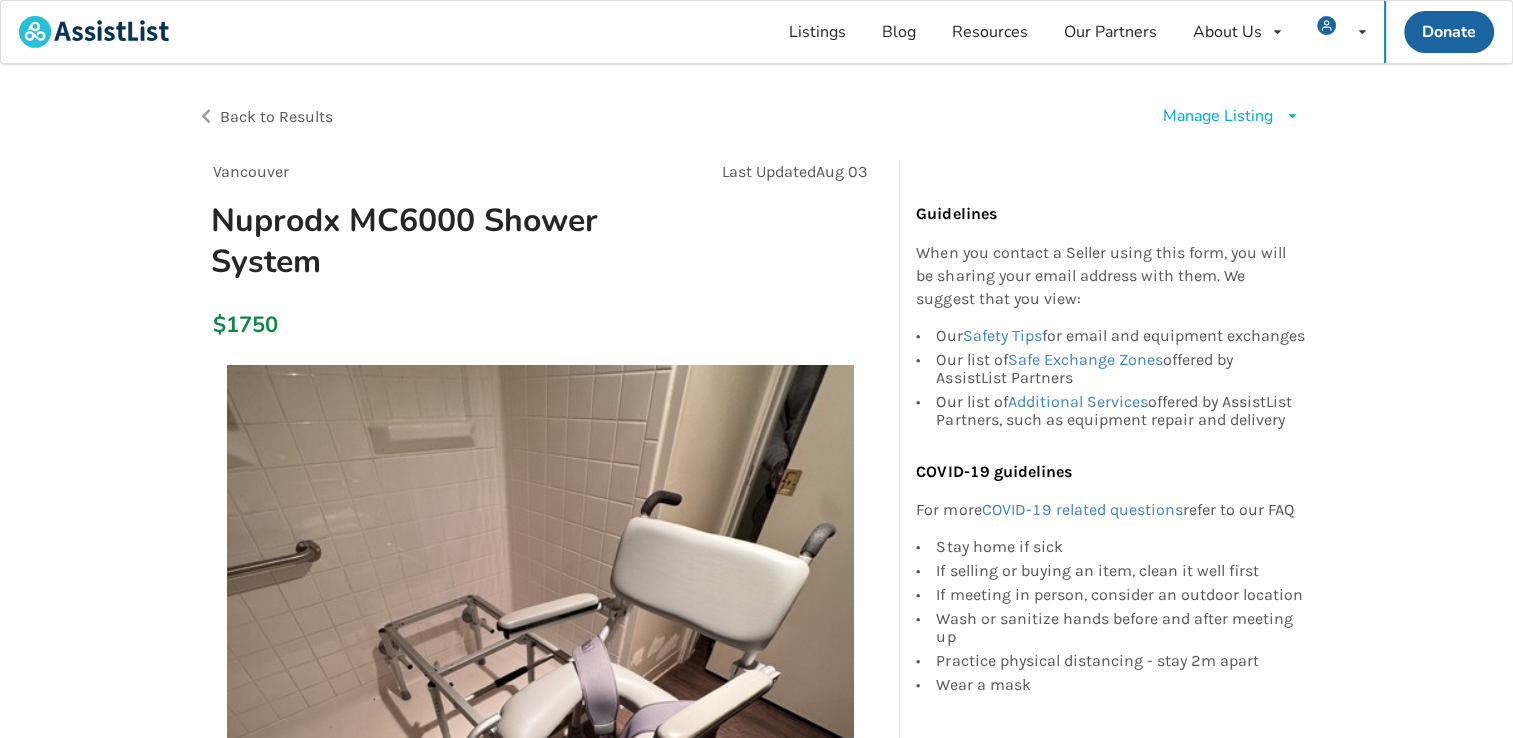 click on "Manage Listing" at bounding box center [1218, 116] 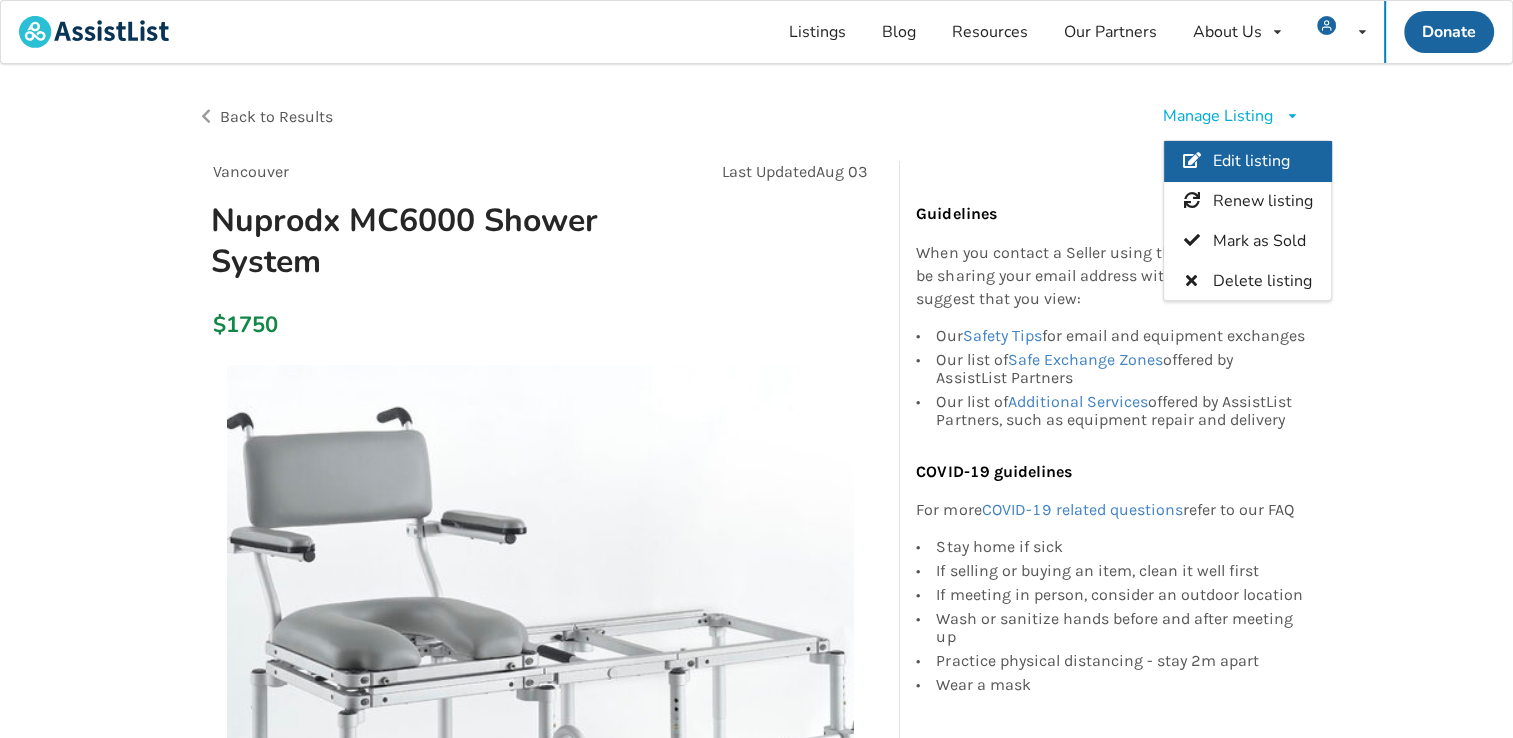 click on "Edit listing" at bounding box center (1251, 162) 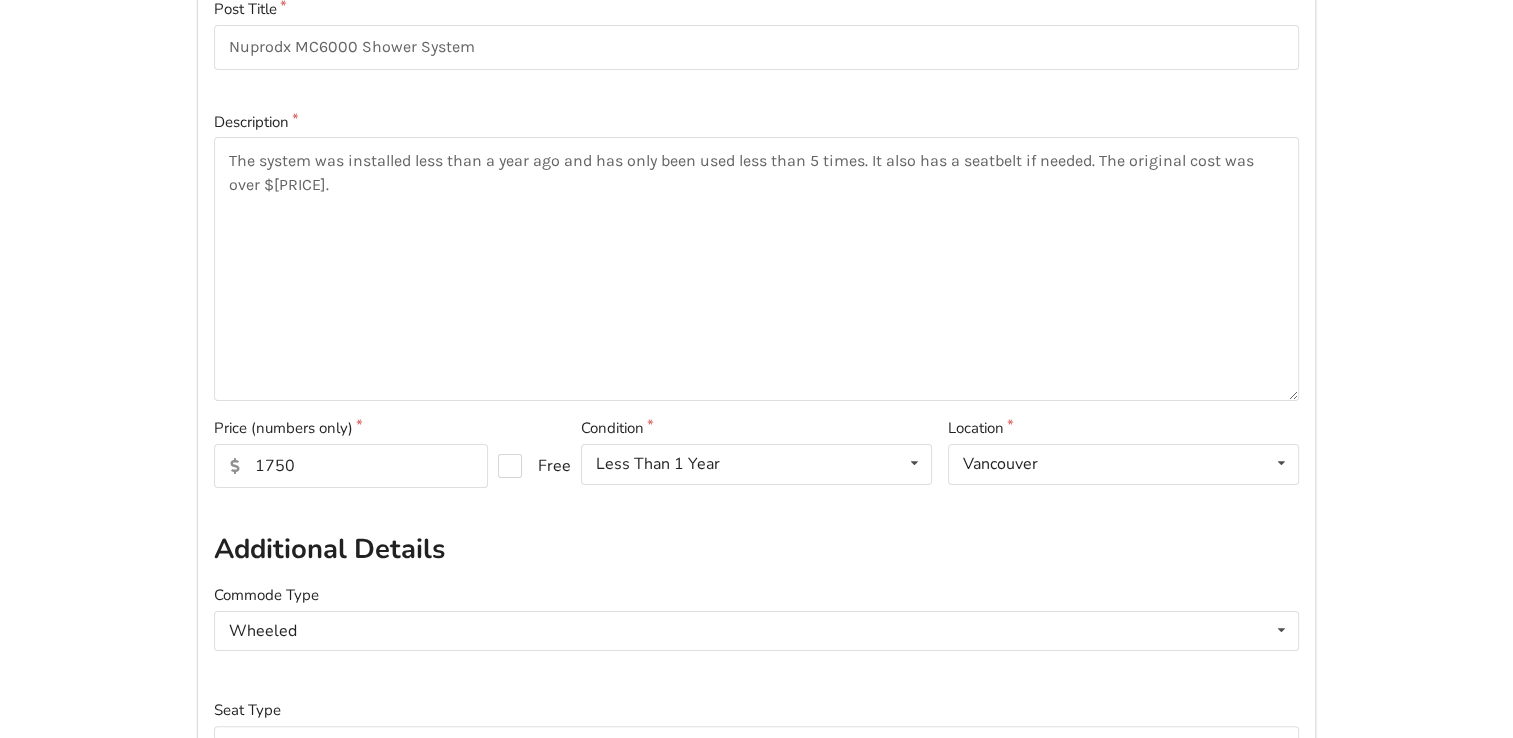 scroll, scrollTop: 300, scrollLeft: 0, axis: vertical 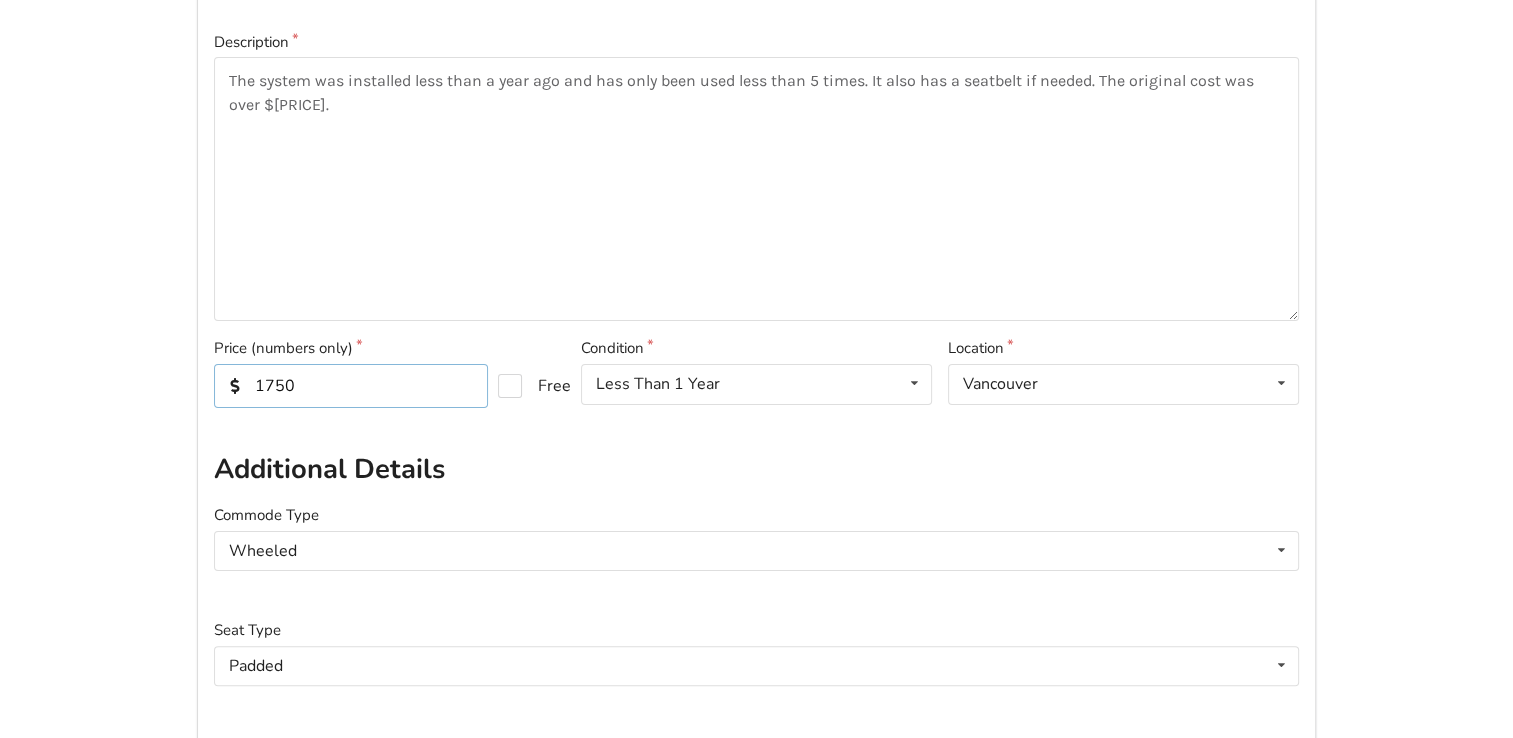 click on "1750" at bounding box center (351, 386) 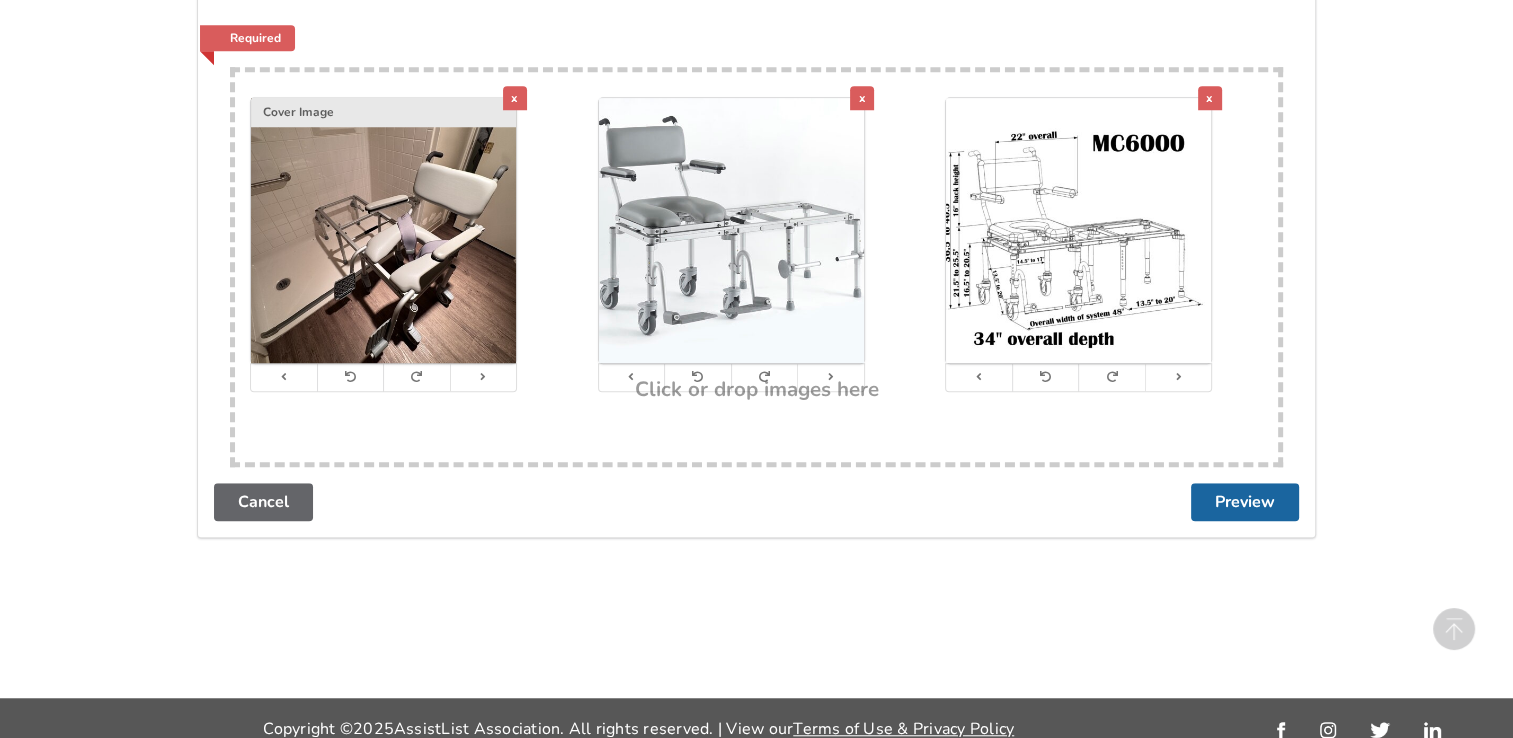 scroll, scrollTop: 1446, scrollLeft: 0, axis: vertical 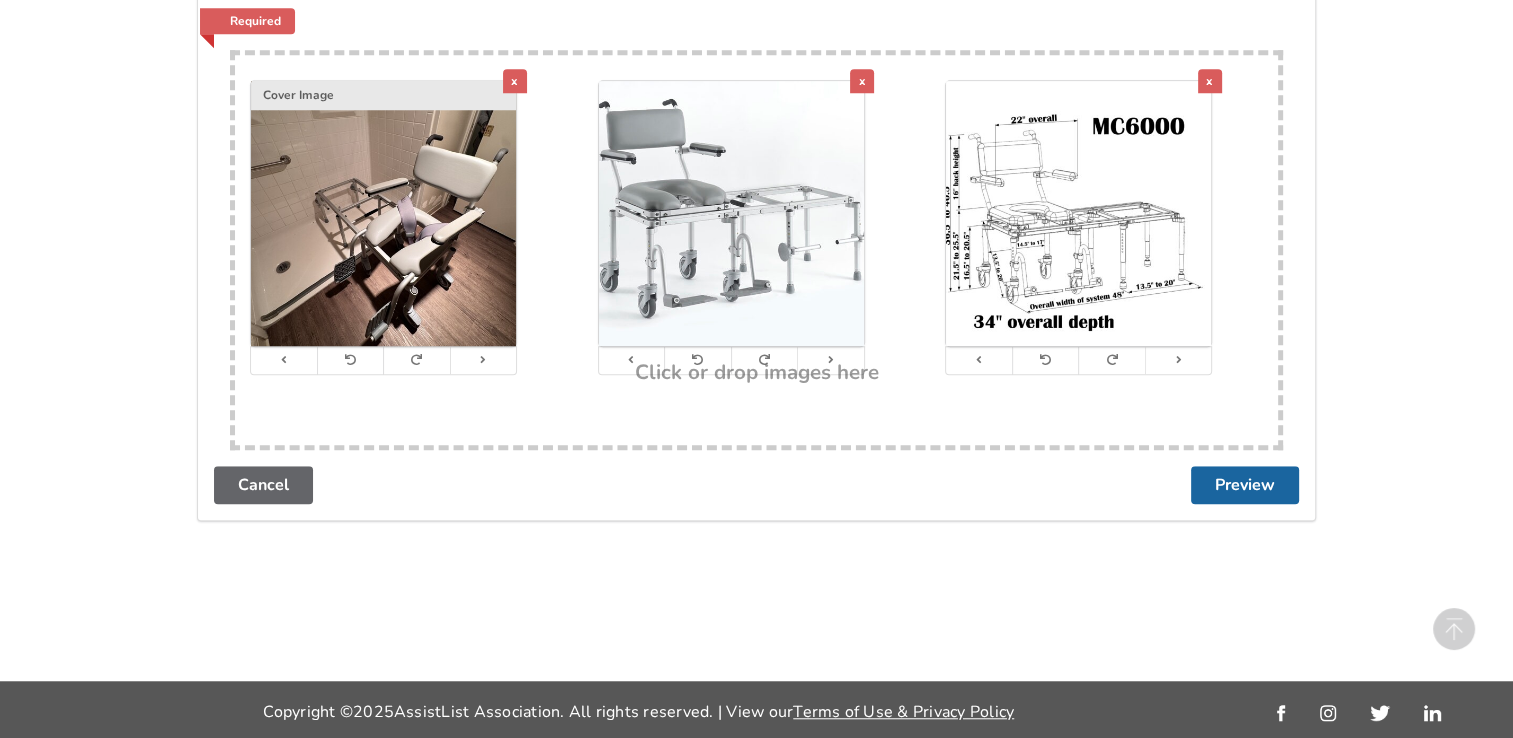 type on "1250" 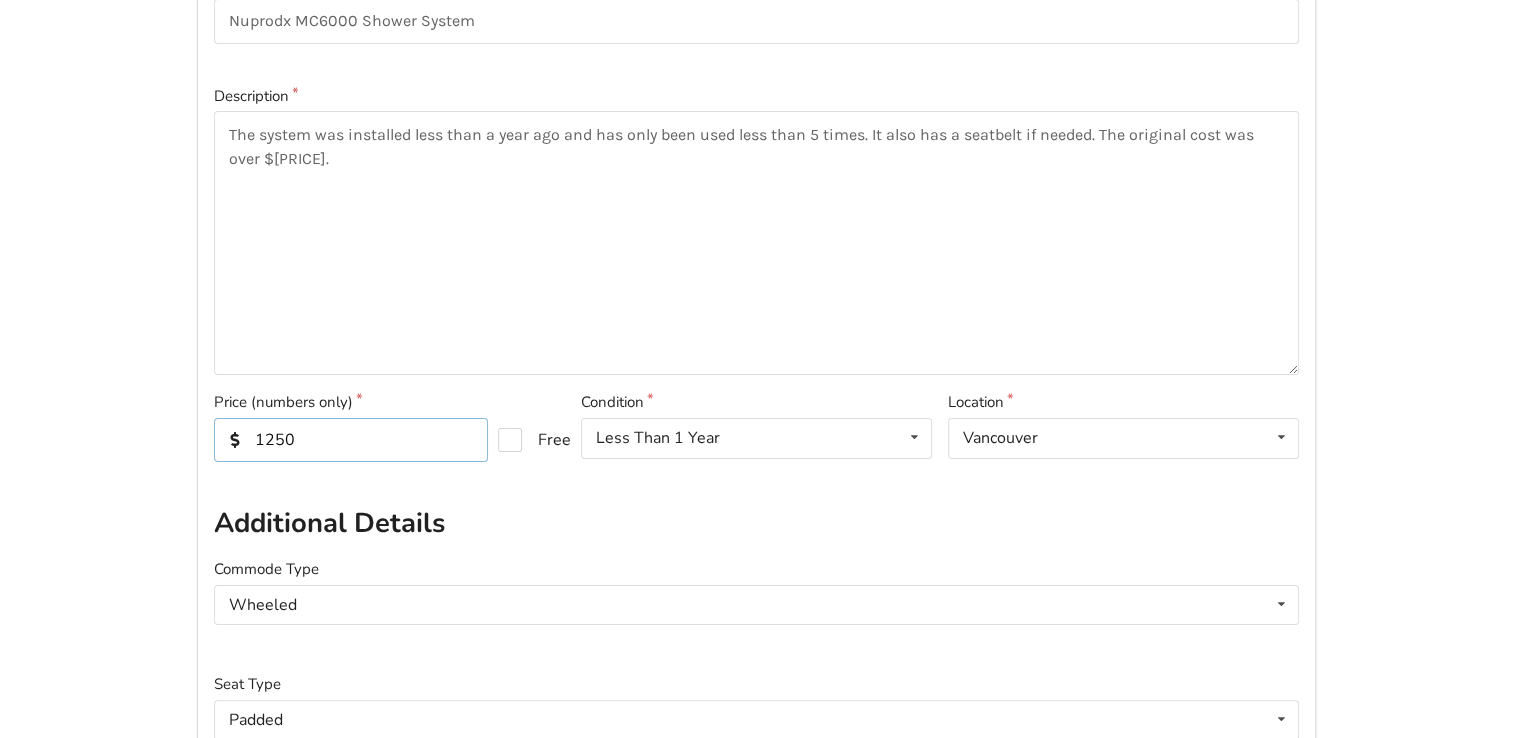 scroll, scrollTop: 0, scrollLeft: 0, axis: both 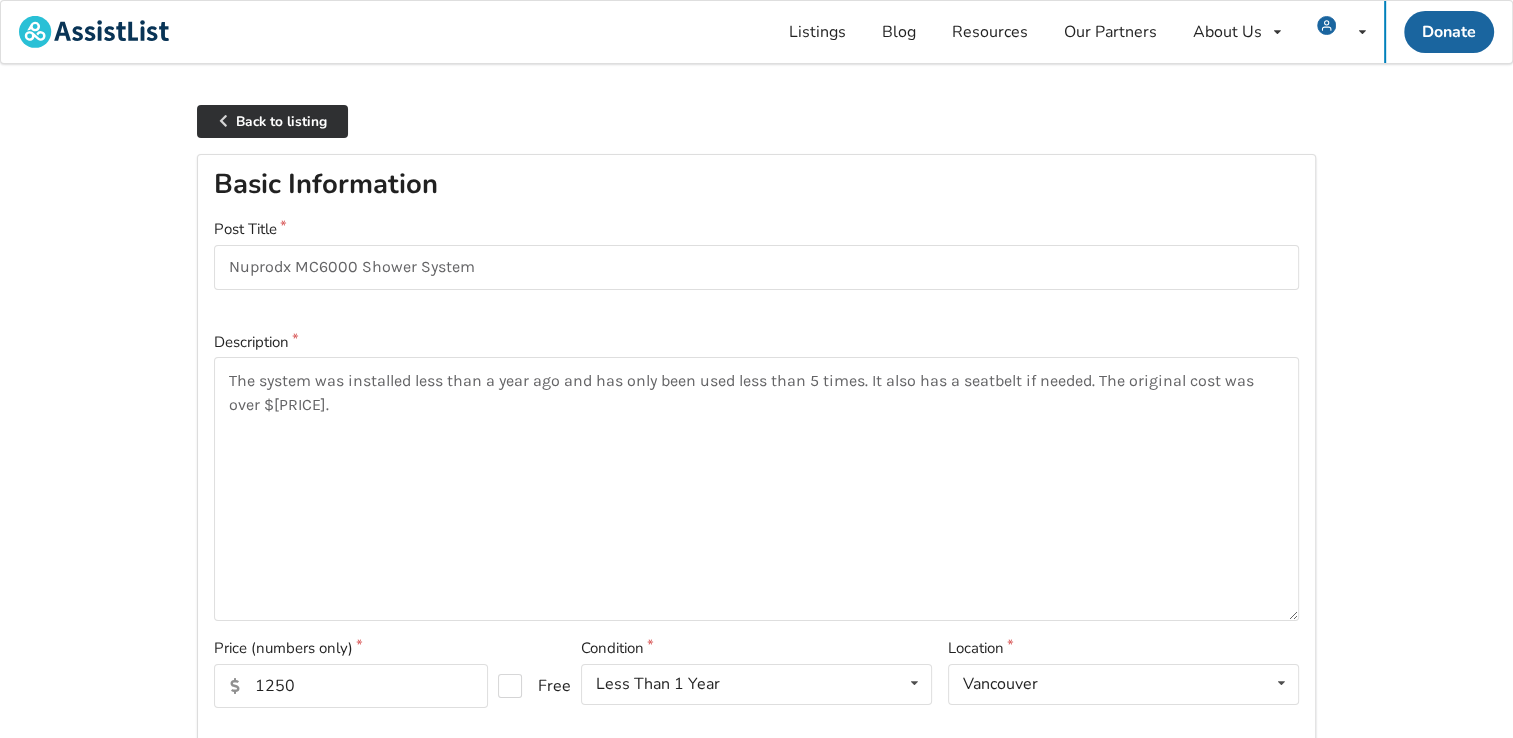 click on "Back to listing" at bounding box center (272, 121) 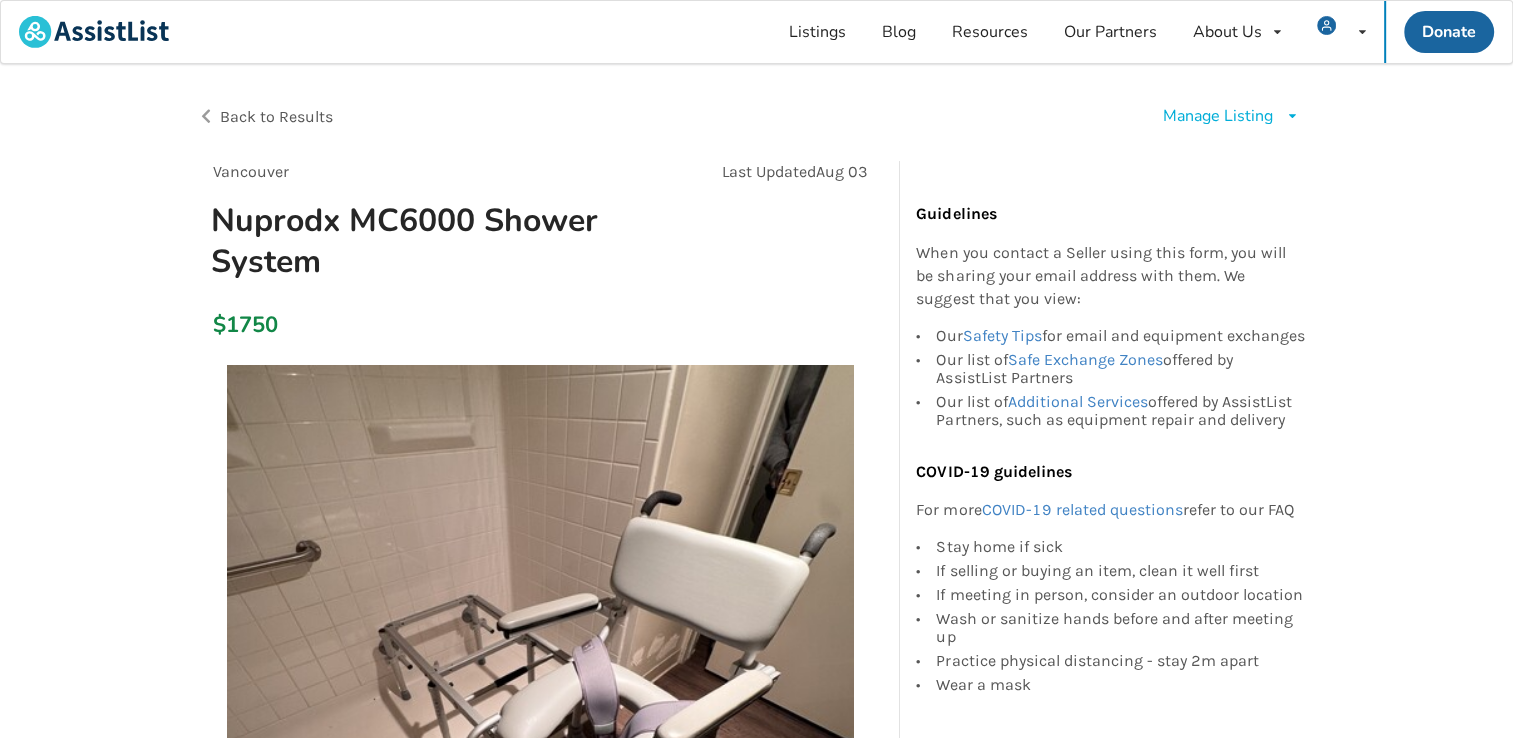 click on "Manage Listing" at bounding box center (1218, 116) 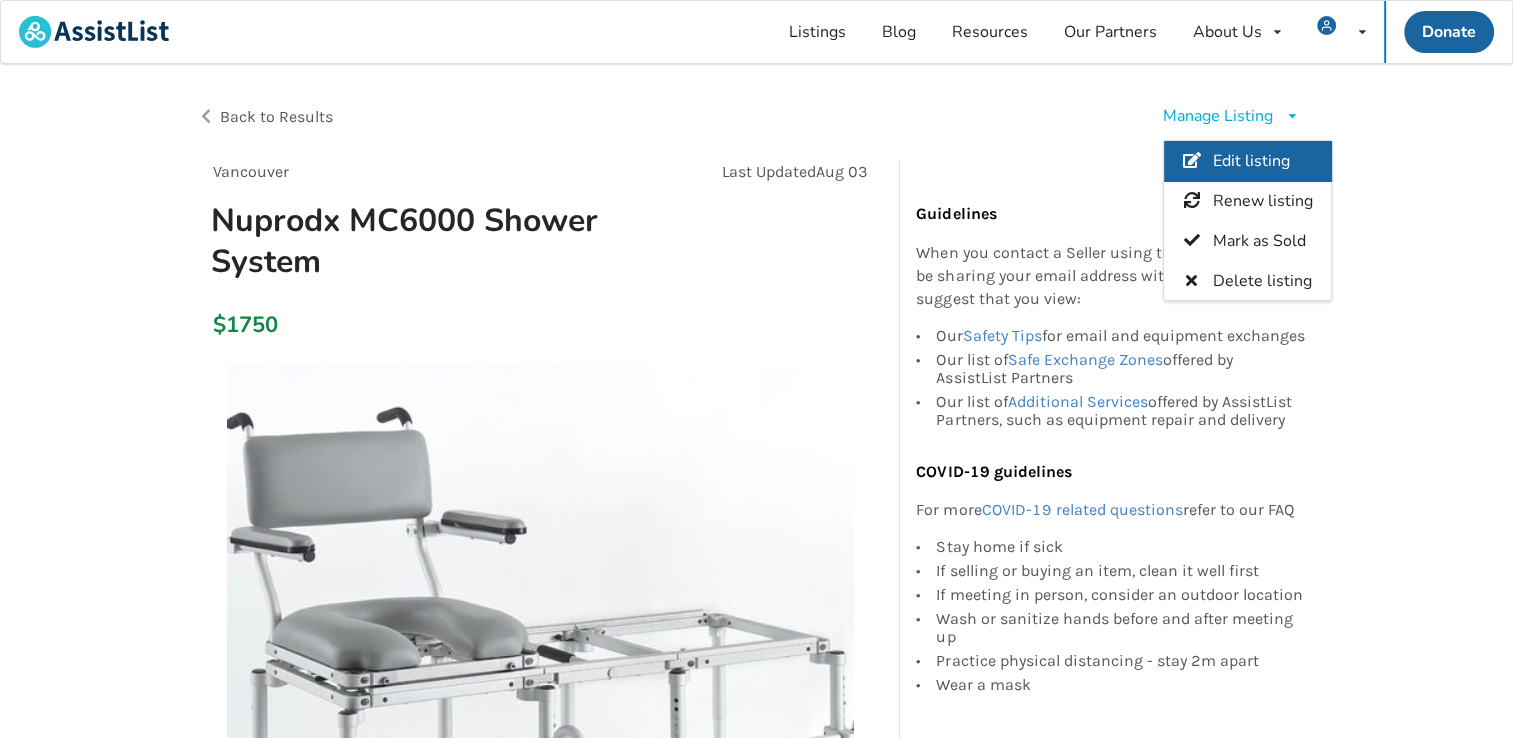 click on "Edit listing" at bounding box center (1251, 162) 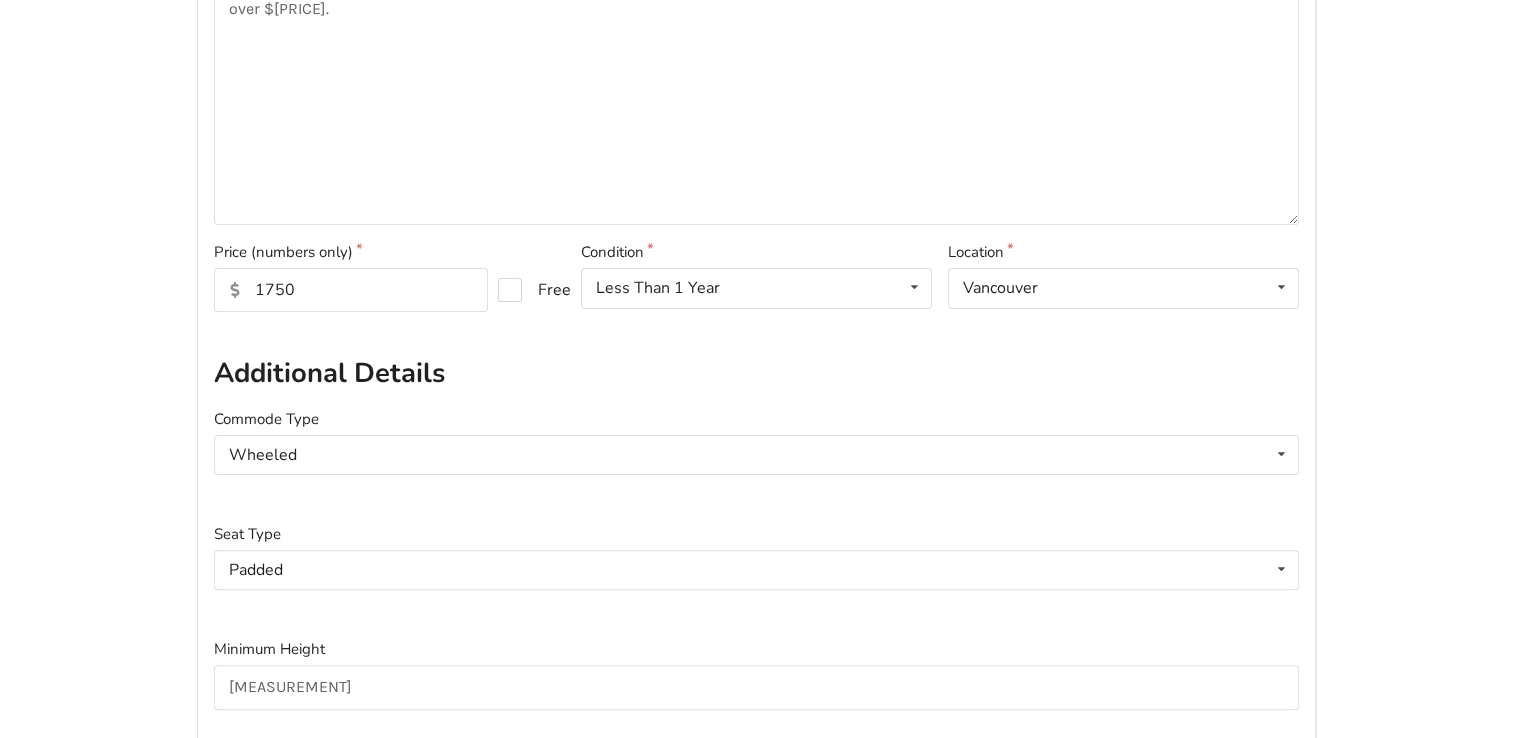scroll, scrollTop: 400, scrollLeft: 0, axis: vertical 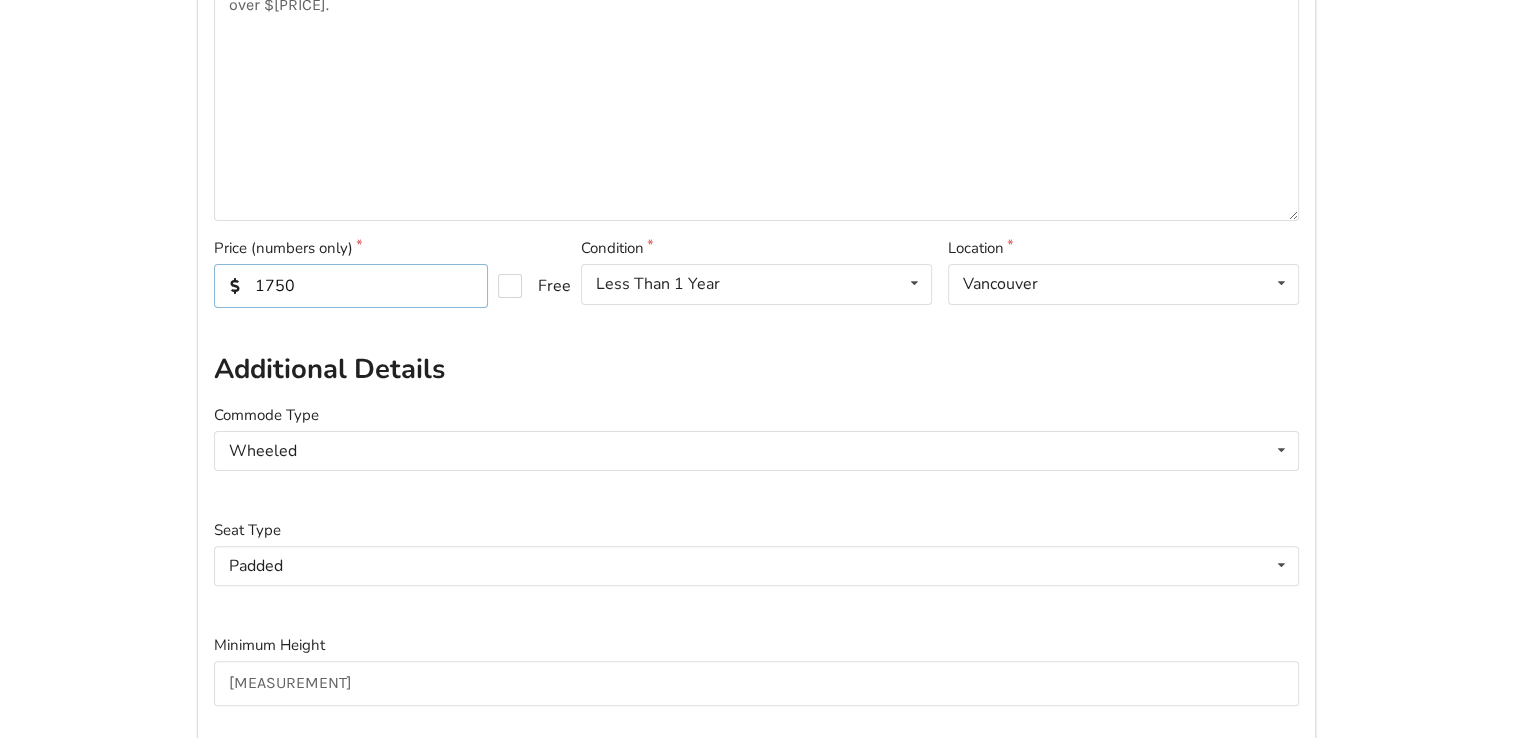 click on "1750" at bounding box center [351, 286] 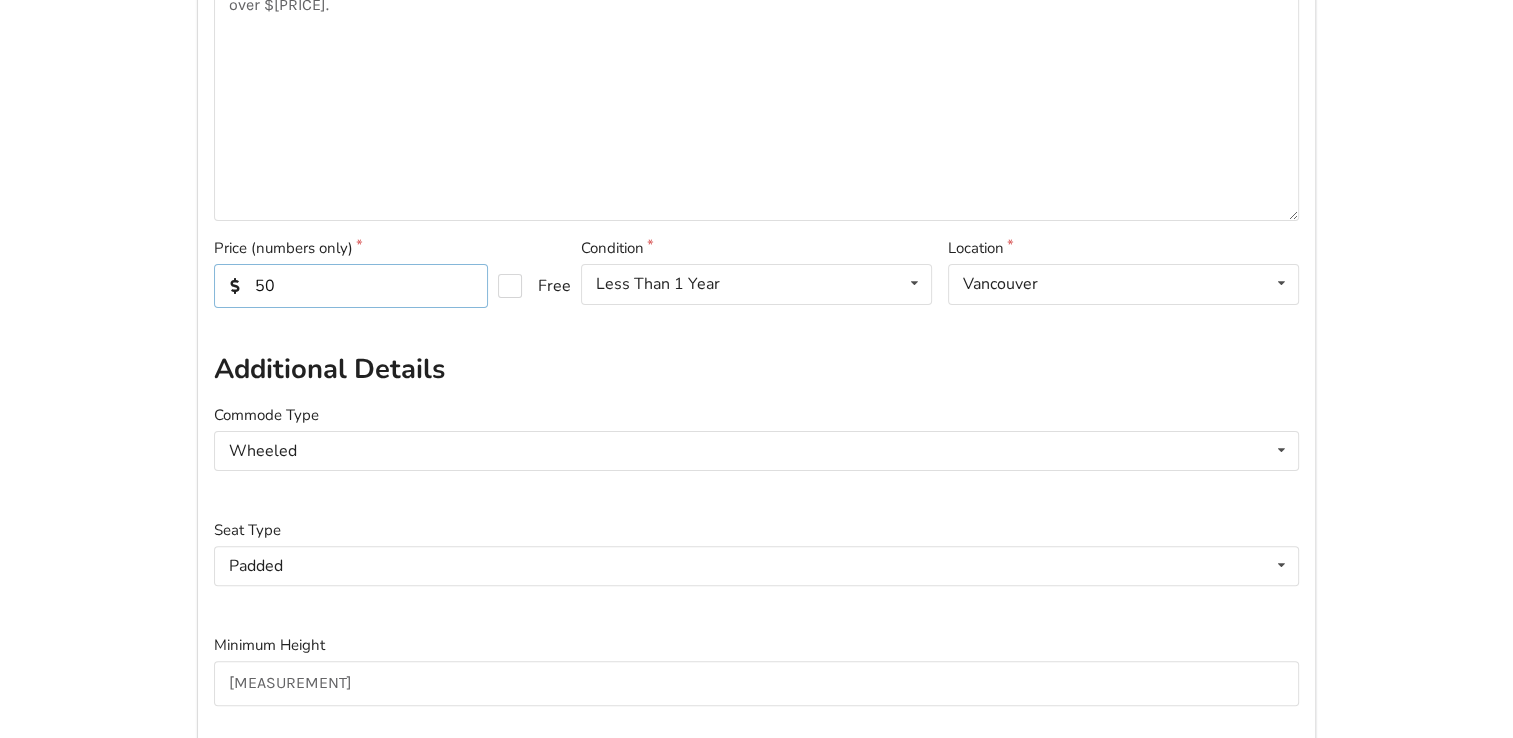 type on "0" 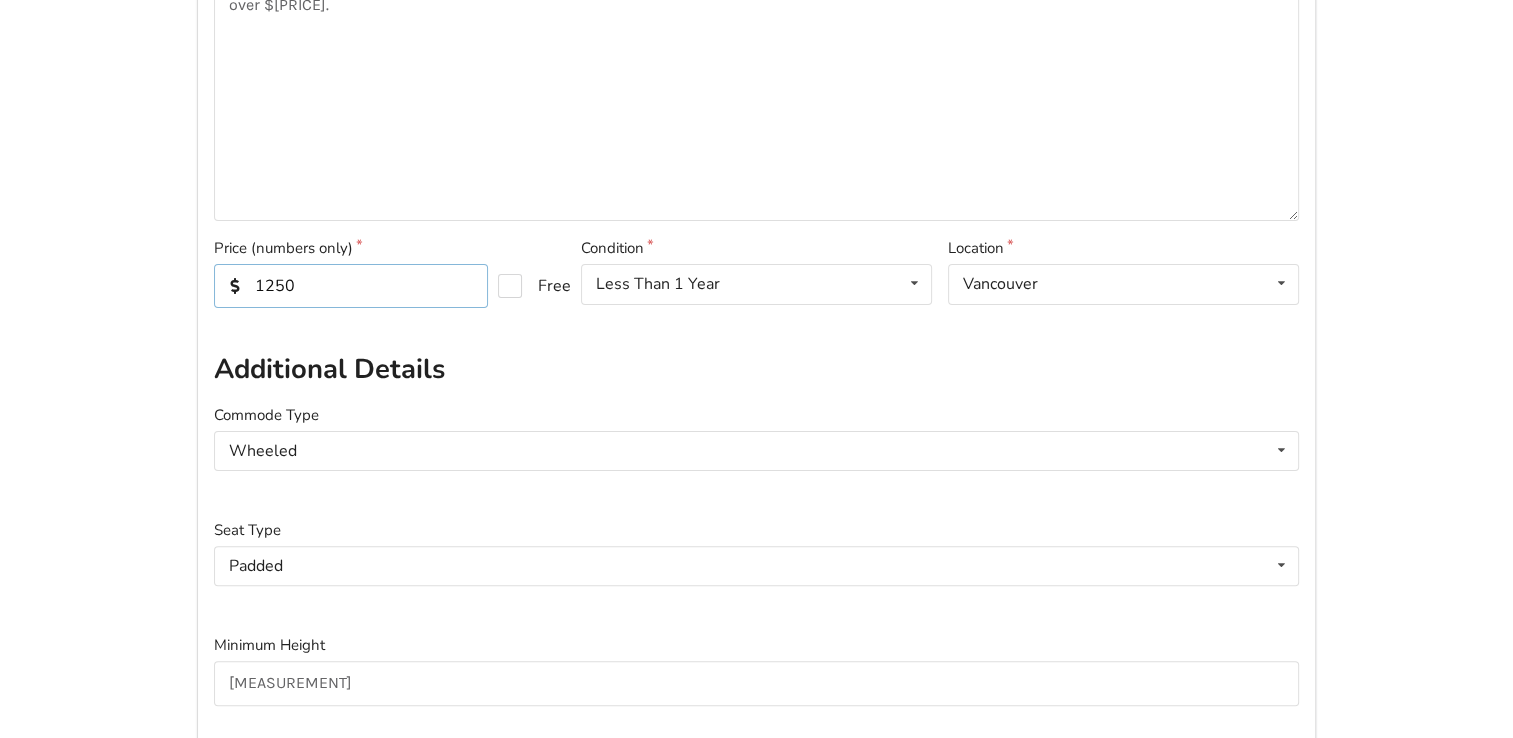 type on "1250" 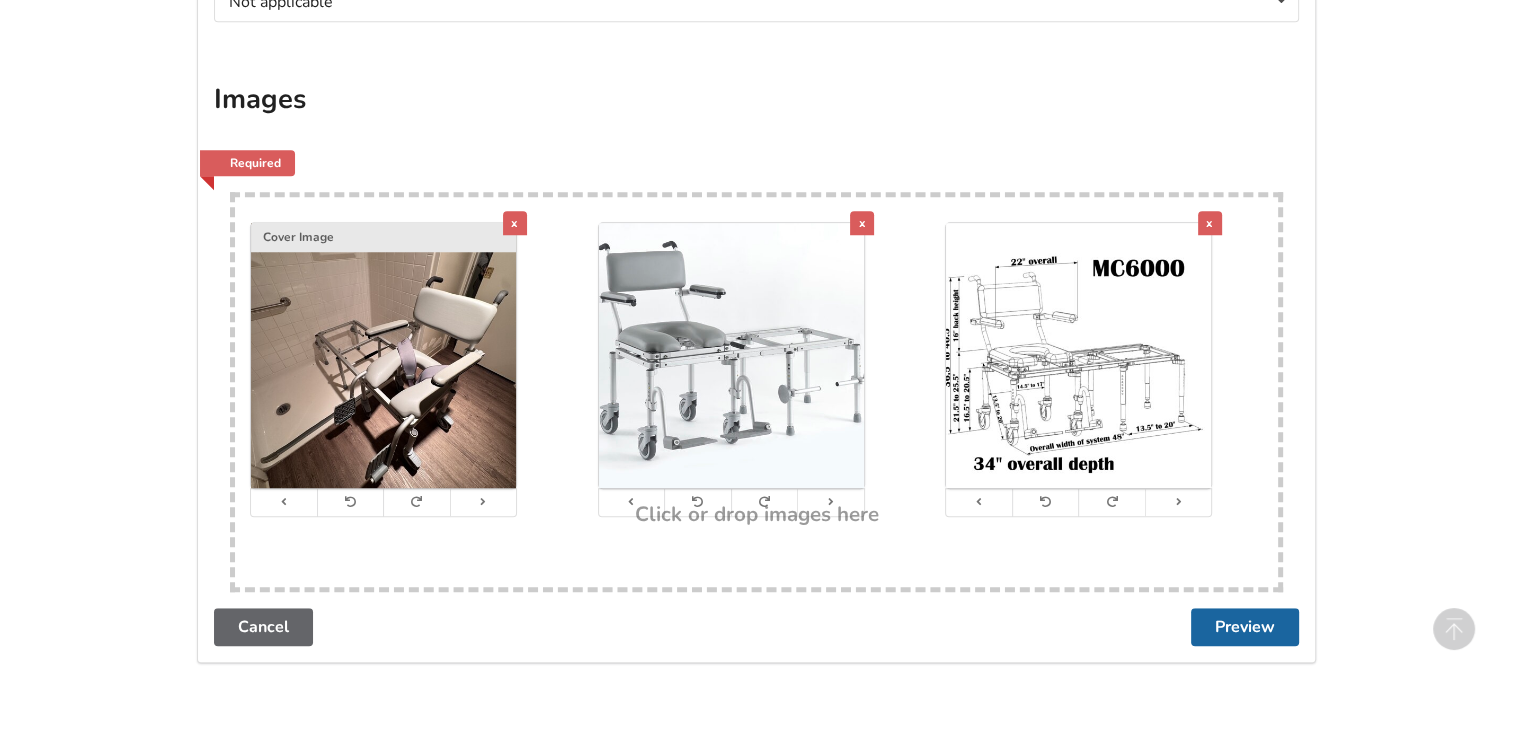 scroll, scrollTop: 1446, scrollLeft: 0, axis: vertical 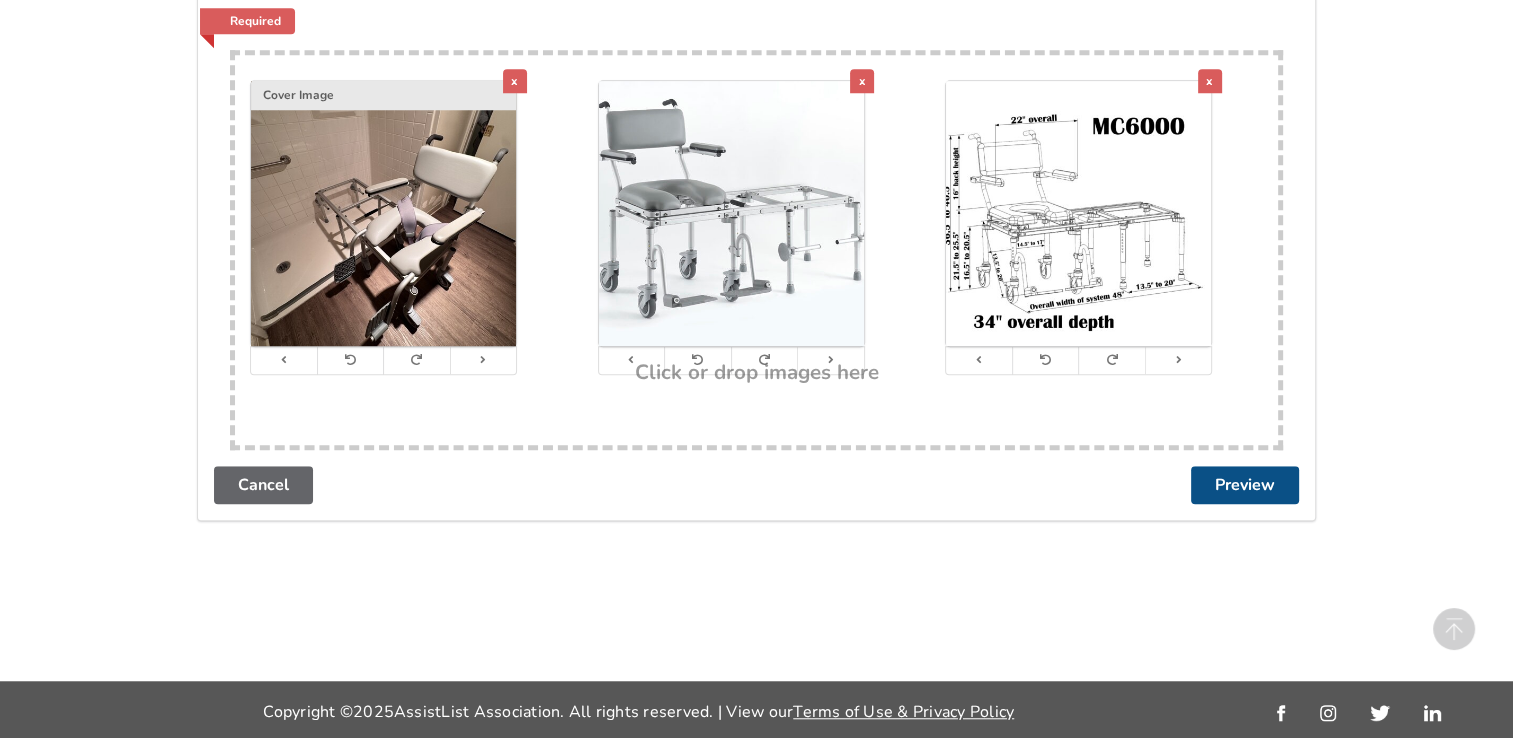 click on "Preview" at bounding box center [1245, 485] 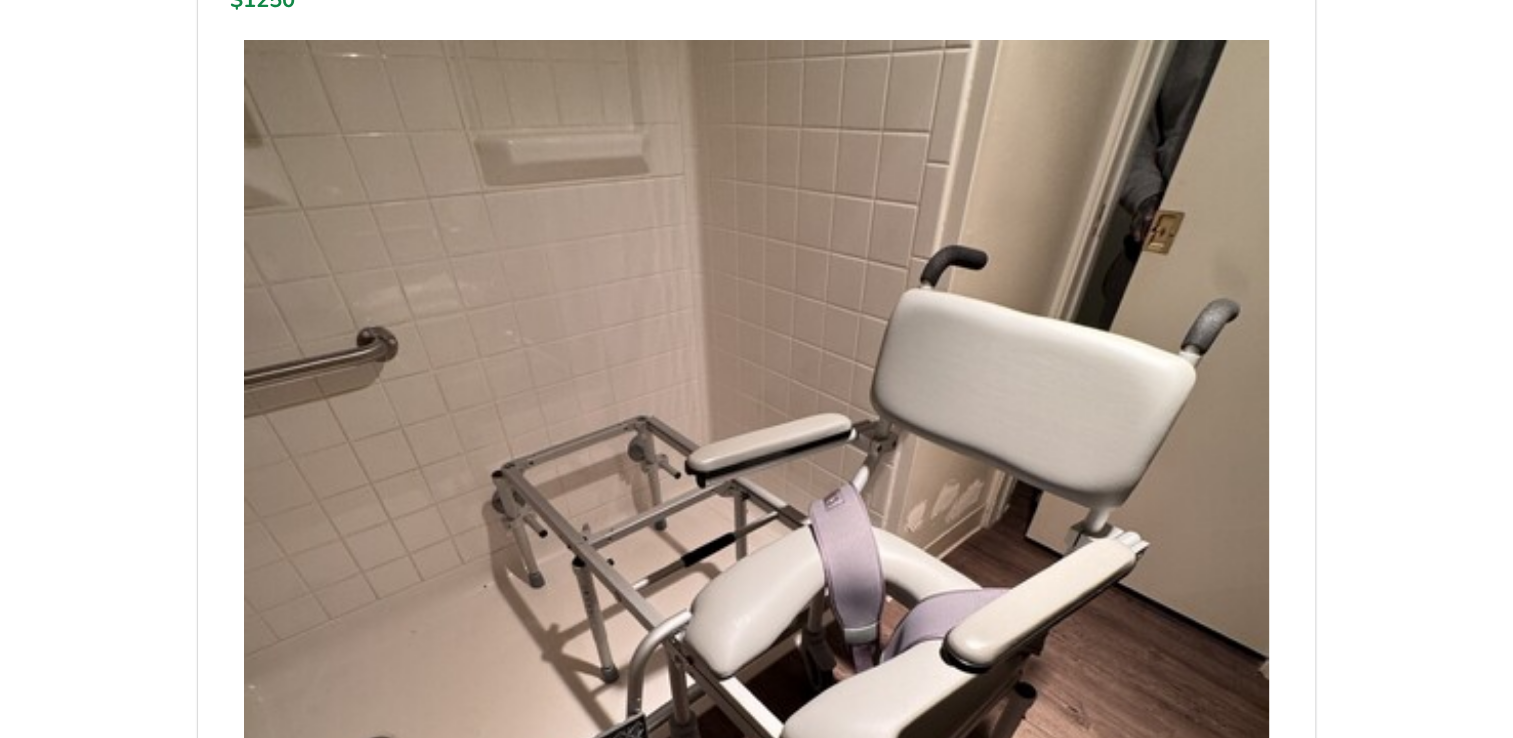 scroll, scrollTop: 0, scrollLeft: 0, axis: both 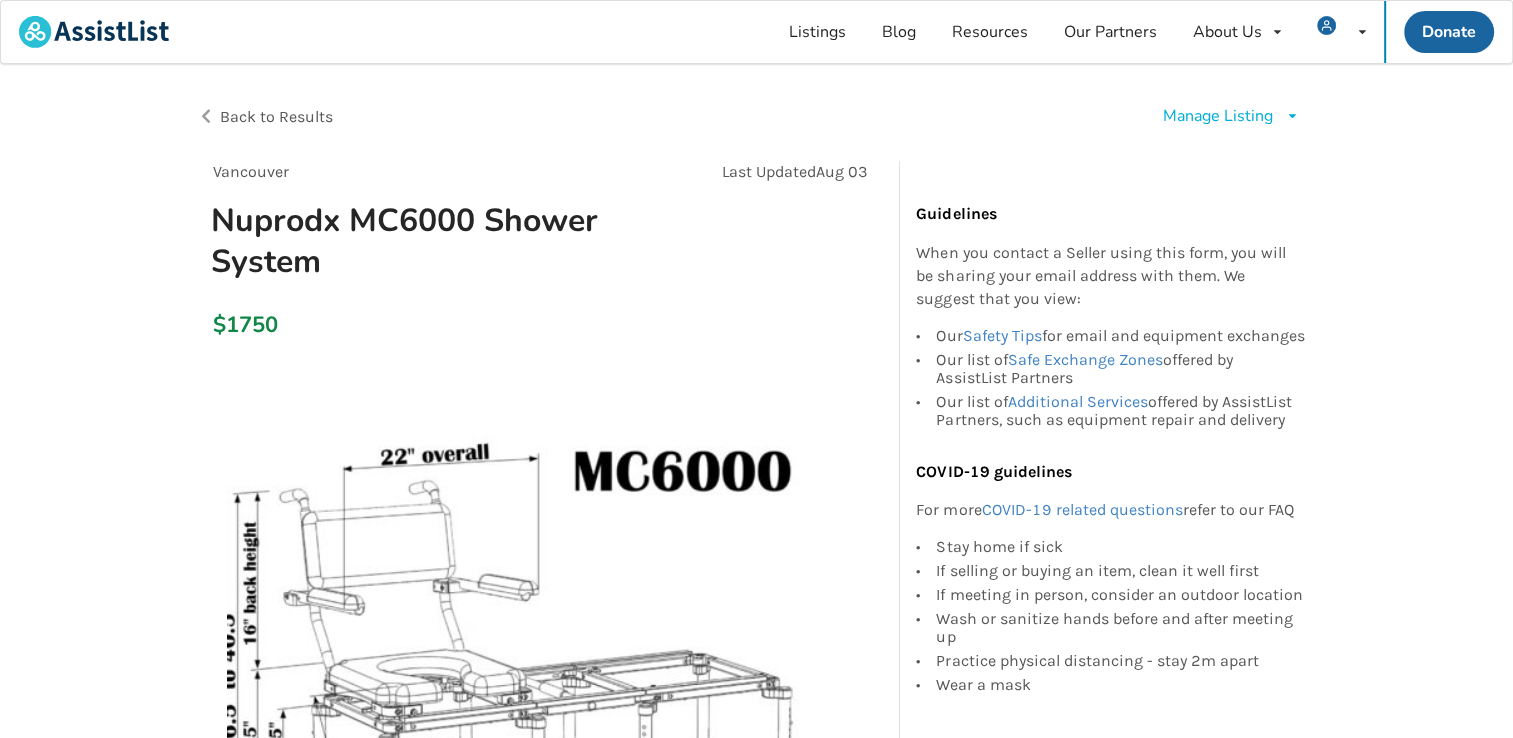 click on "Manage Listing" at bounding box center [1218, 116] 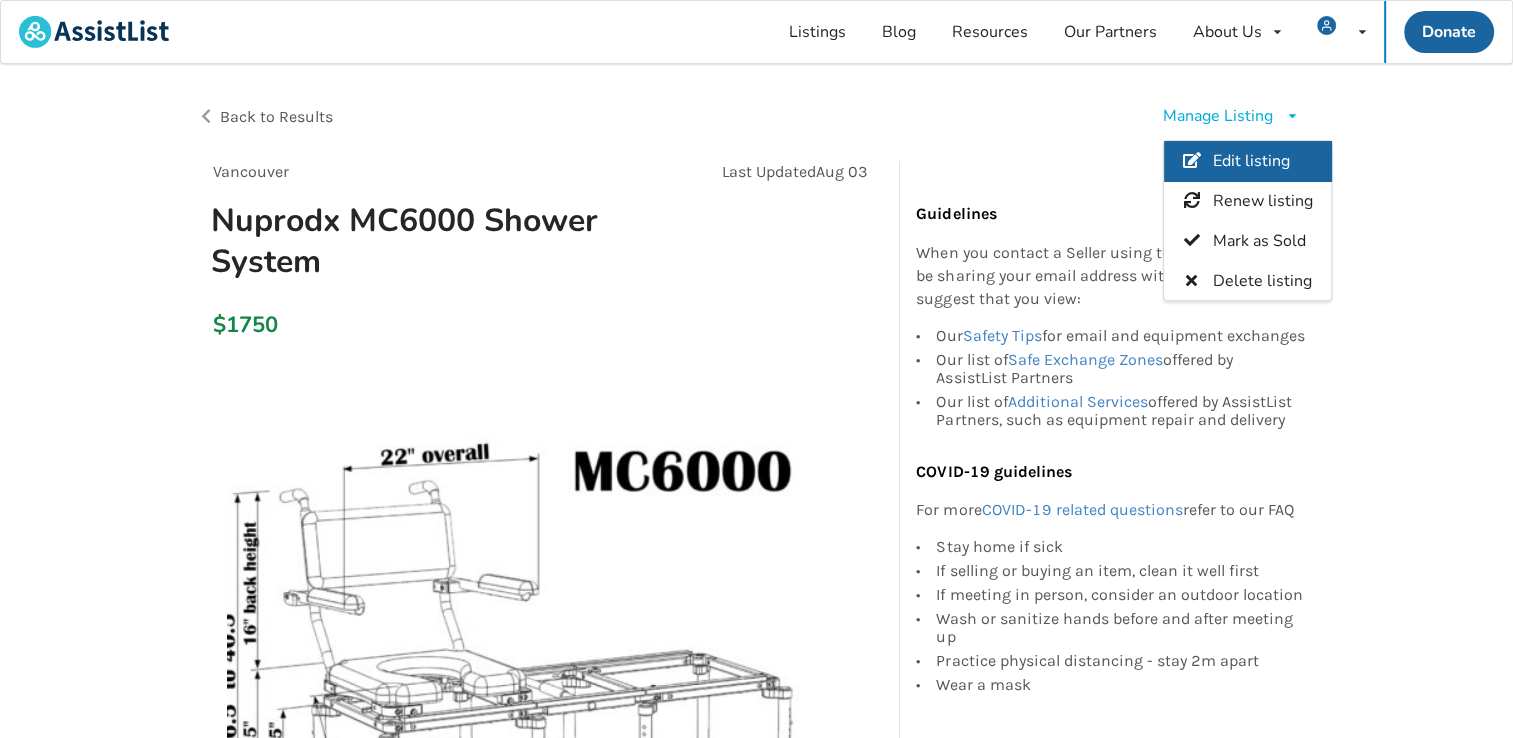 click on "Edit listing" at bounding box center (1251, 162) 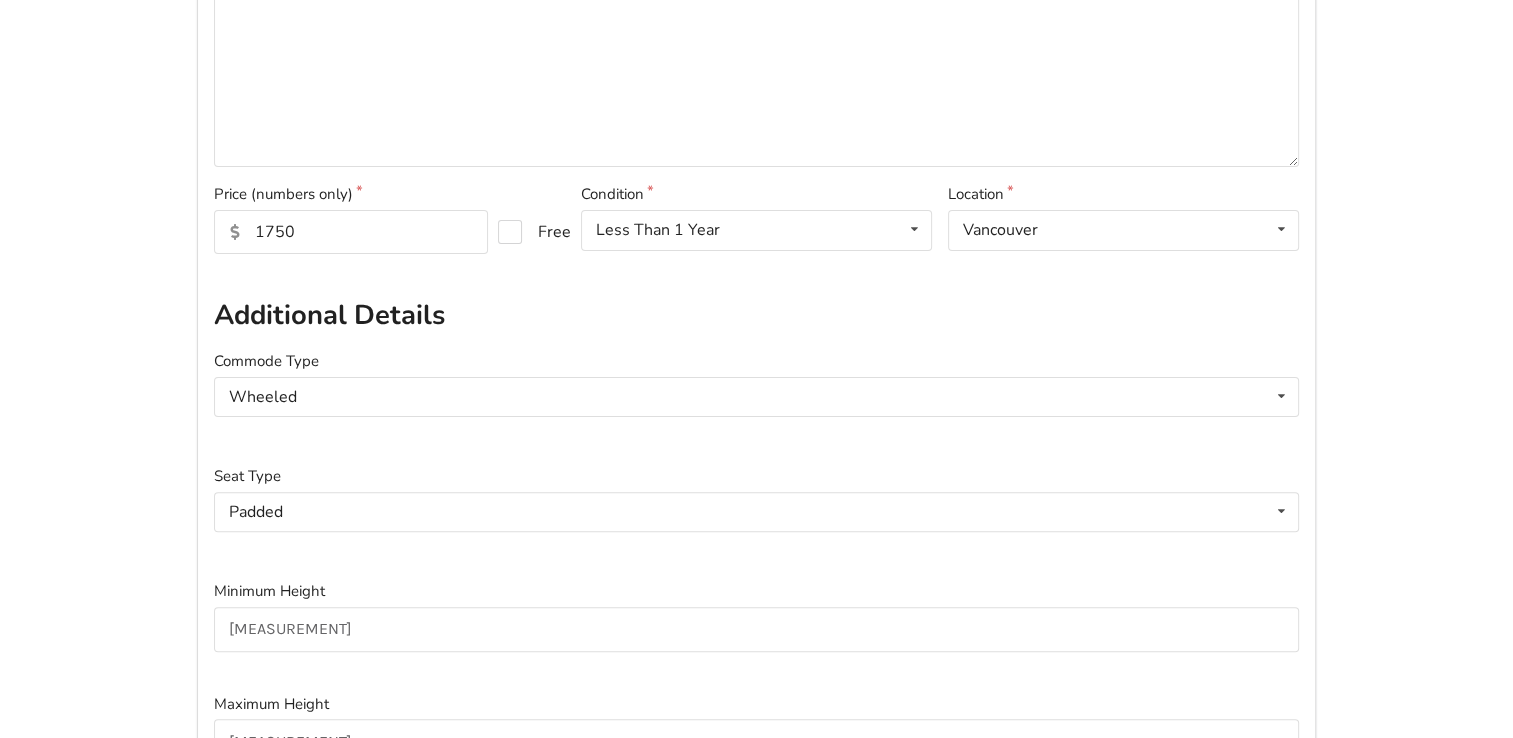 scroll, scrollTop: 500, scrollLeft: 0, axis: vertical 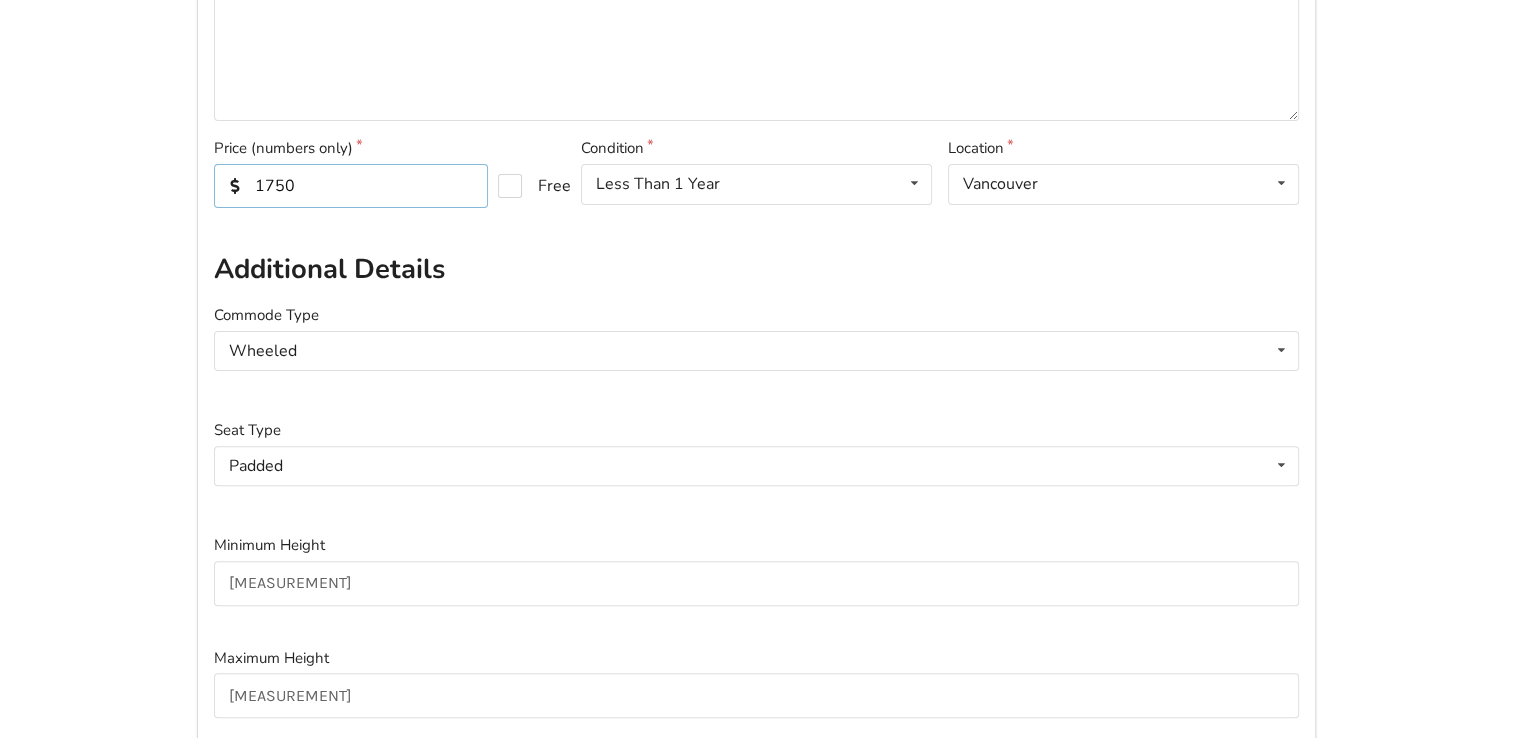 drag, startPoint x: 294, startPoint y: 181, endPoint x: 0, endPoint y: 198, distance: 294.4911 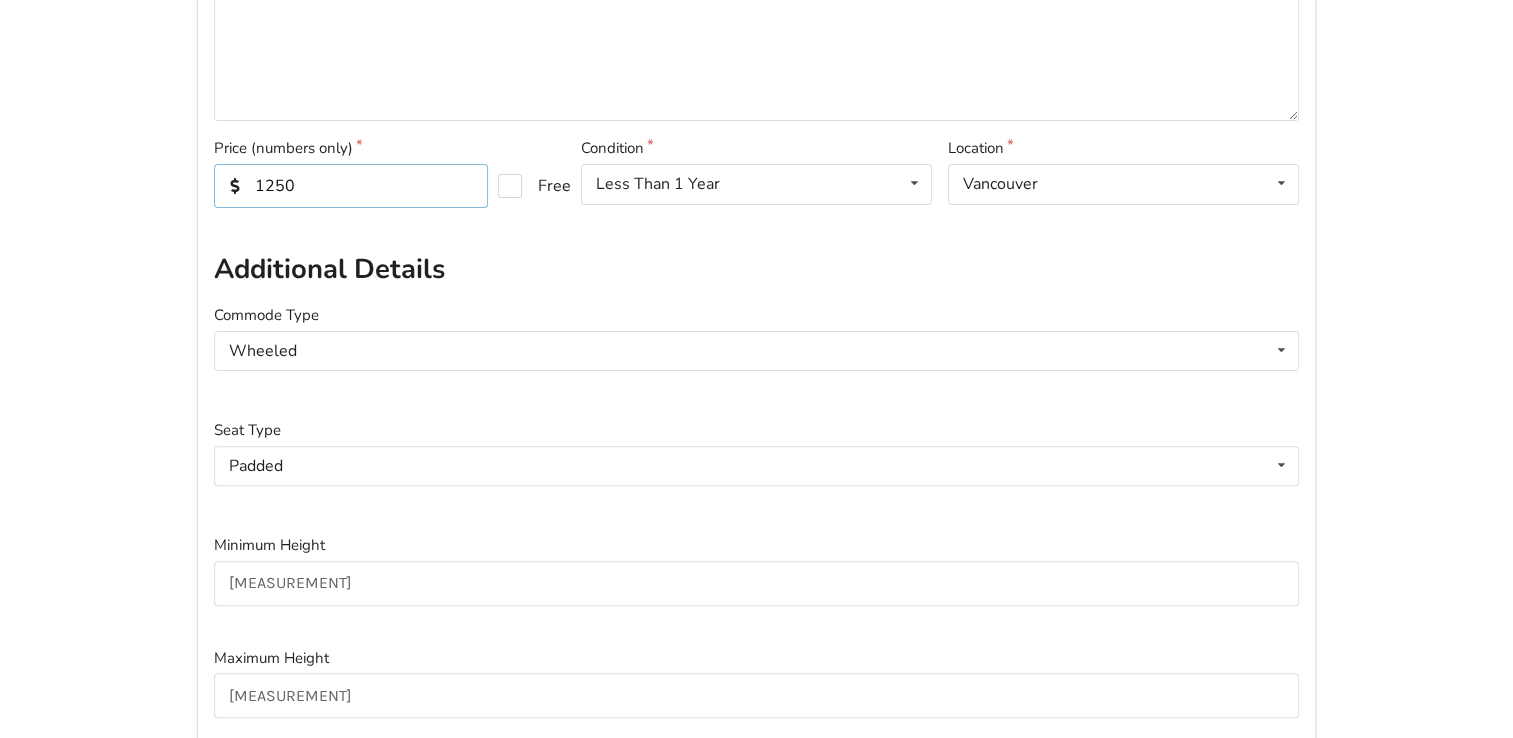 type on "1250" 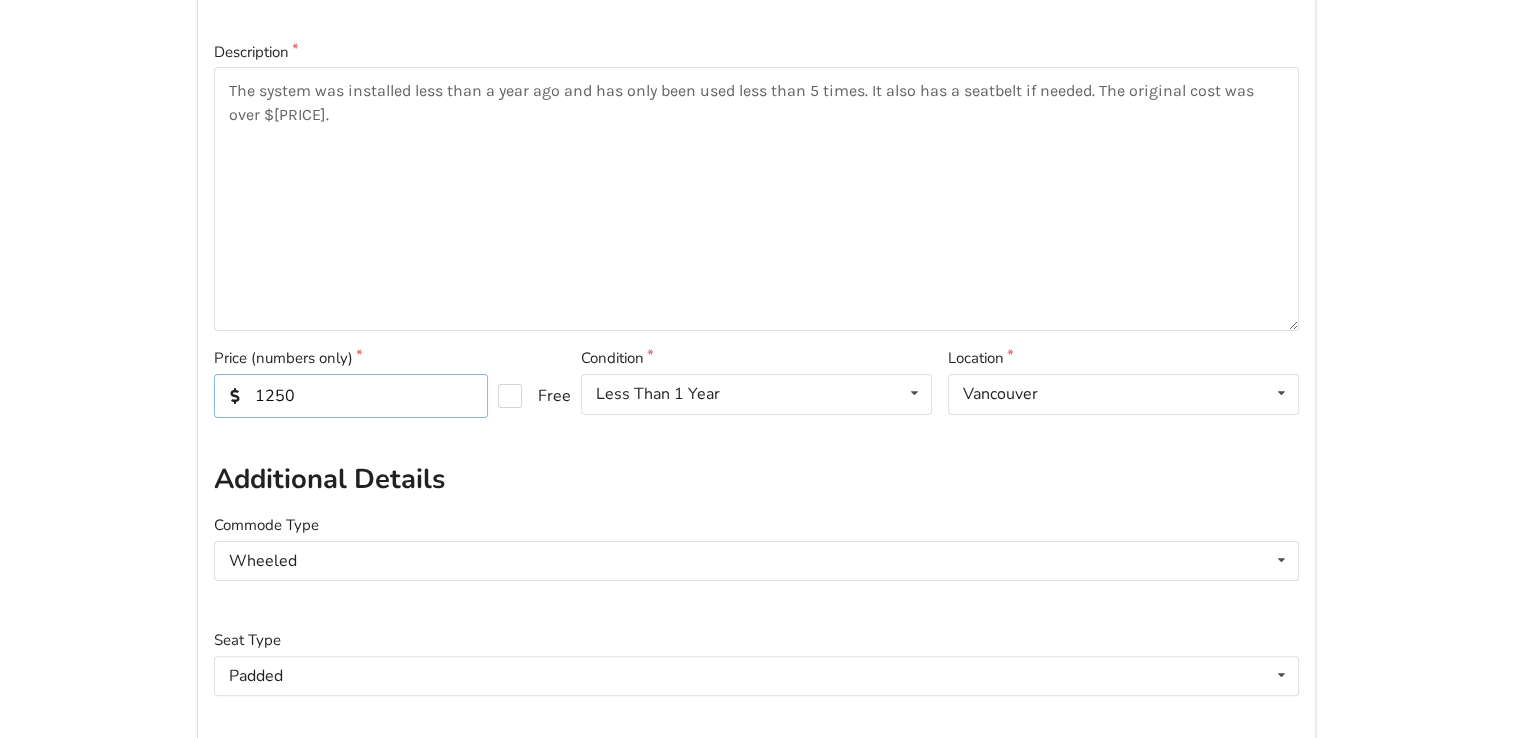 scroll, scrollTop: 0, scrollLeft: 0, axis: both 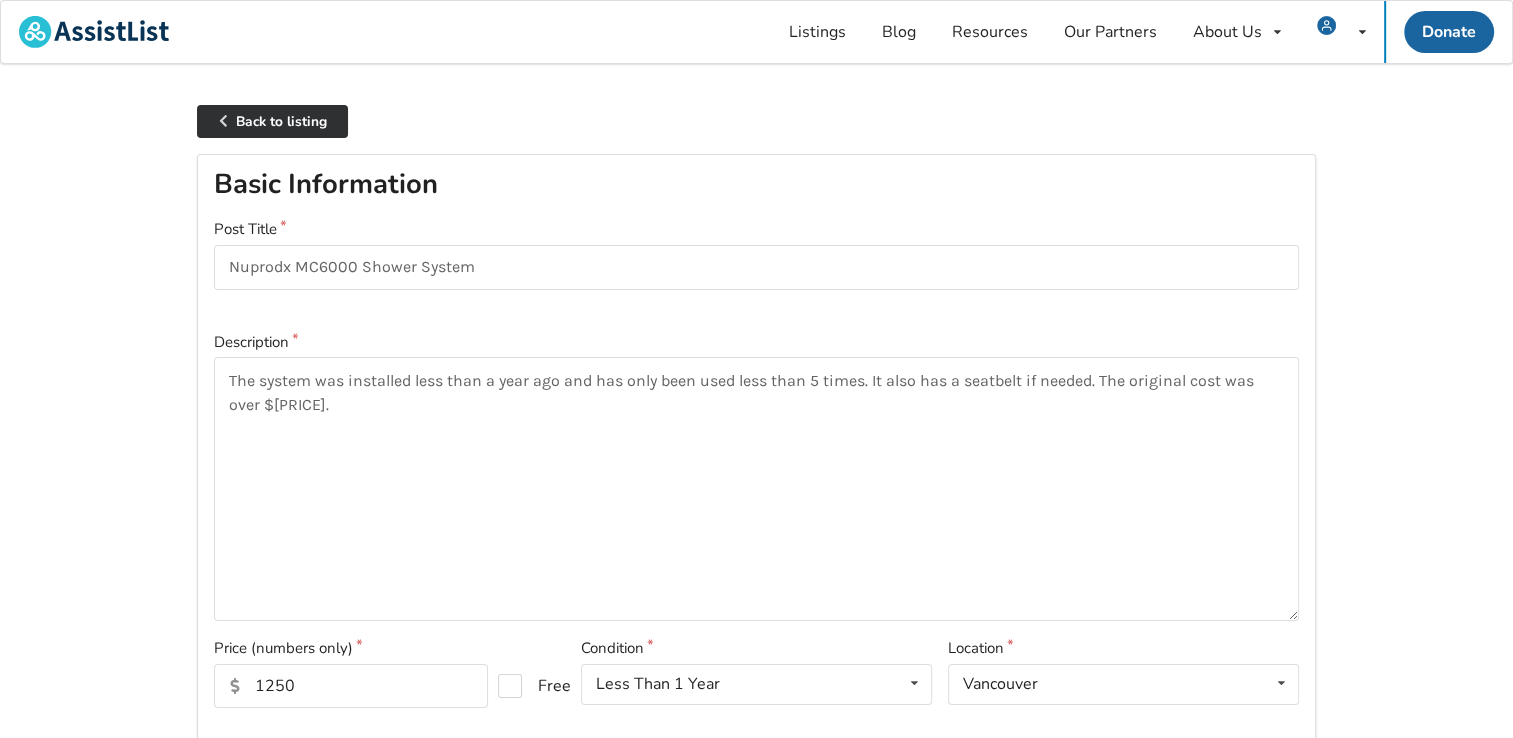 click on "Back to listing" at bounding box center [272, 121] 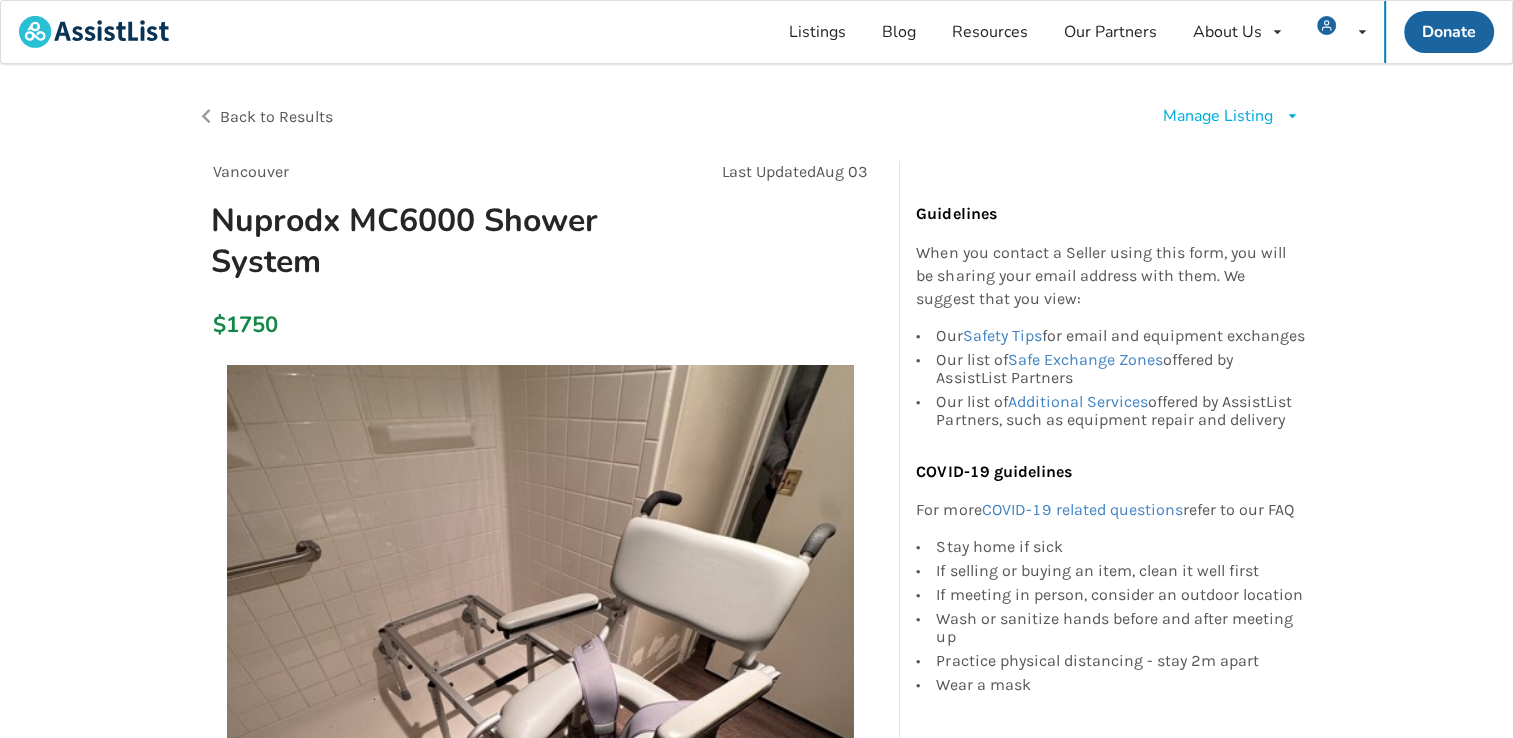 drag, startPoint x: 1233, startPoint y: 107, endPoint x: 1225, endPoint y: 117, distance: 12.806249 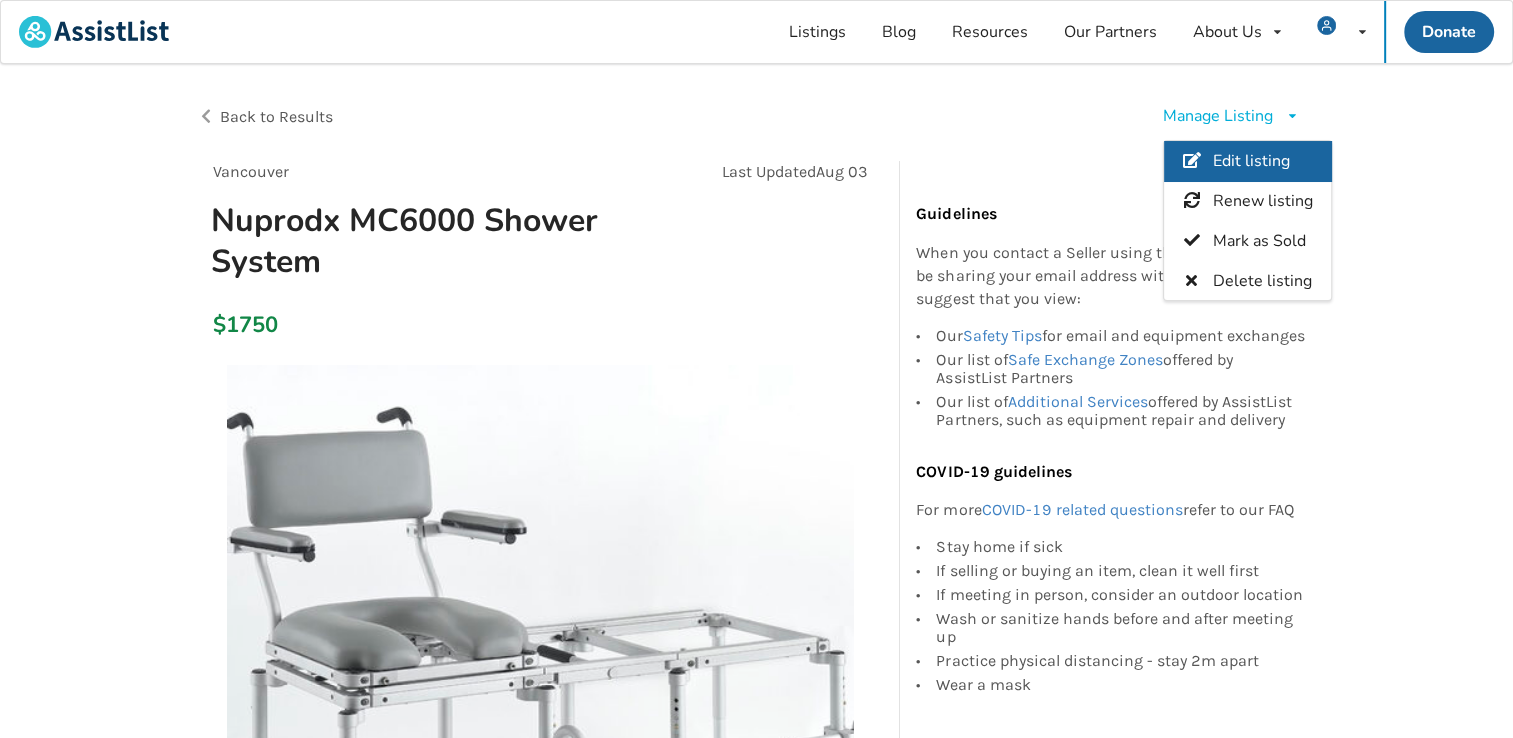 click on "Edit listing" at bounding box center [1251, 162] 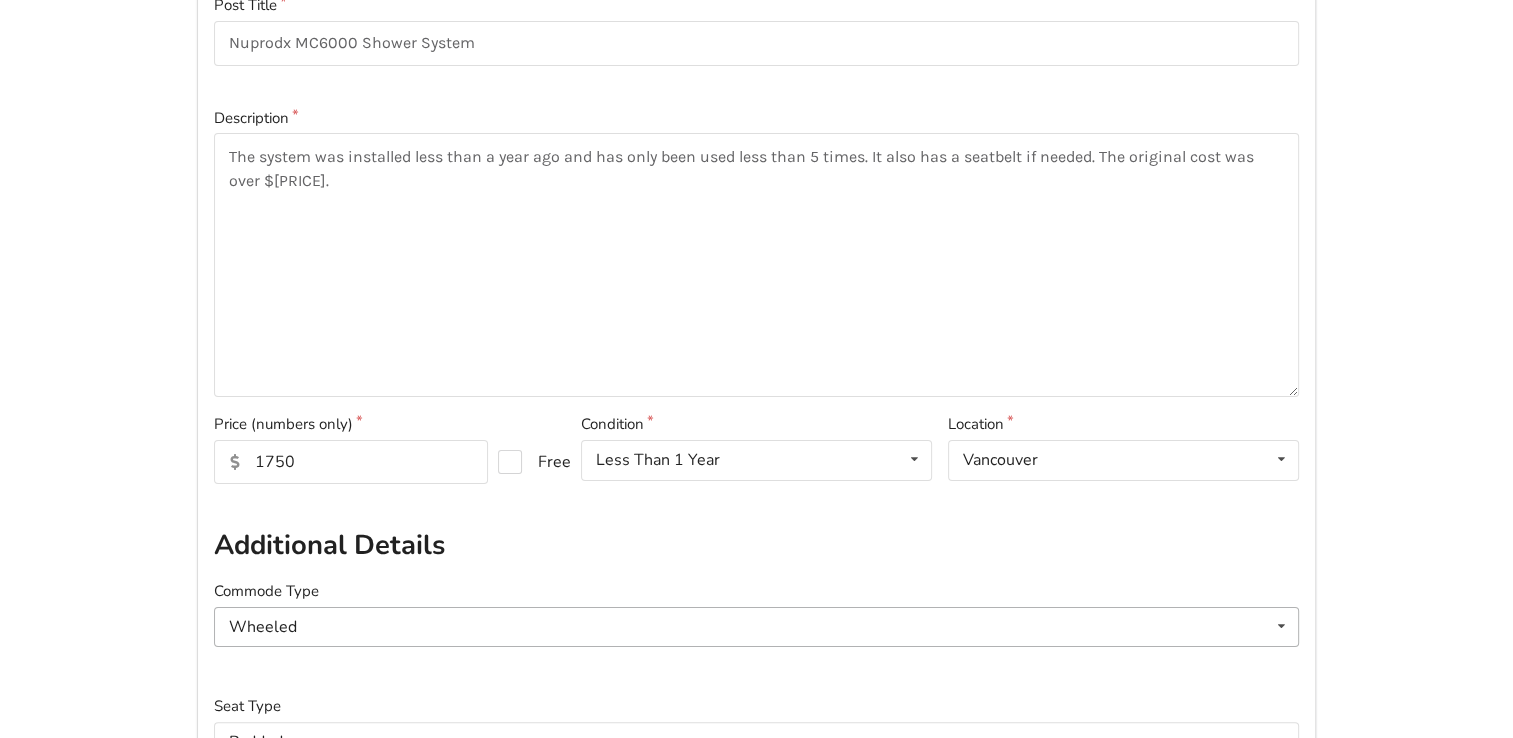 scroll, scrollTop: 300, scrollLeft: 0, axis: vertical 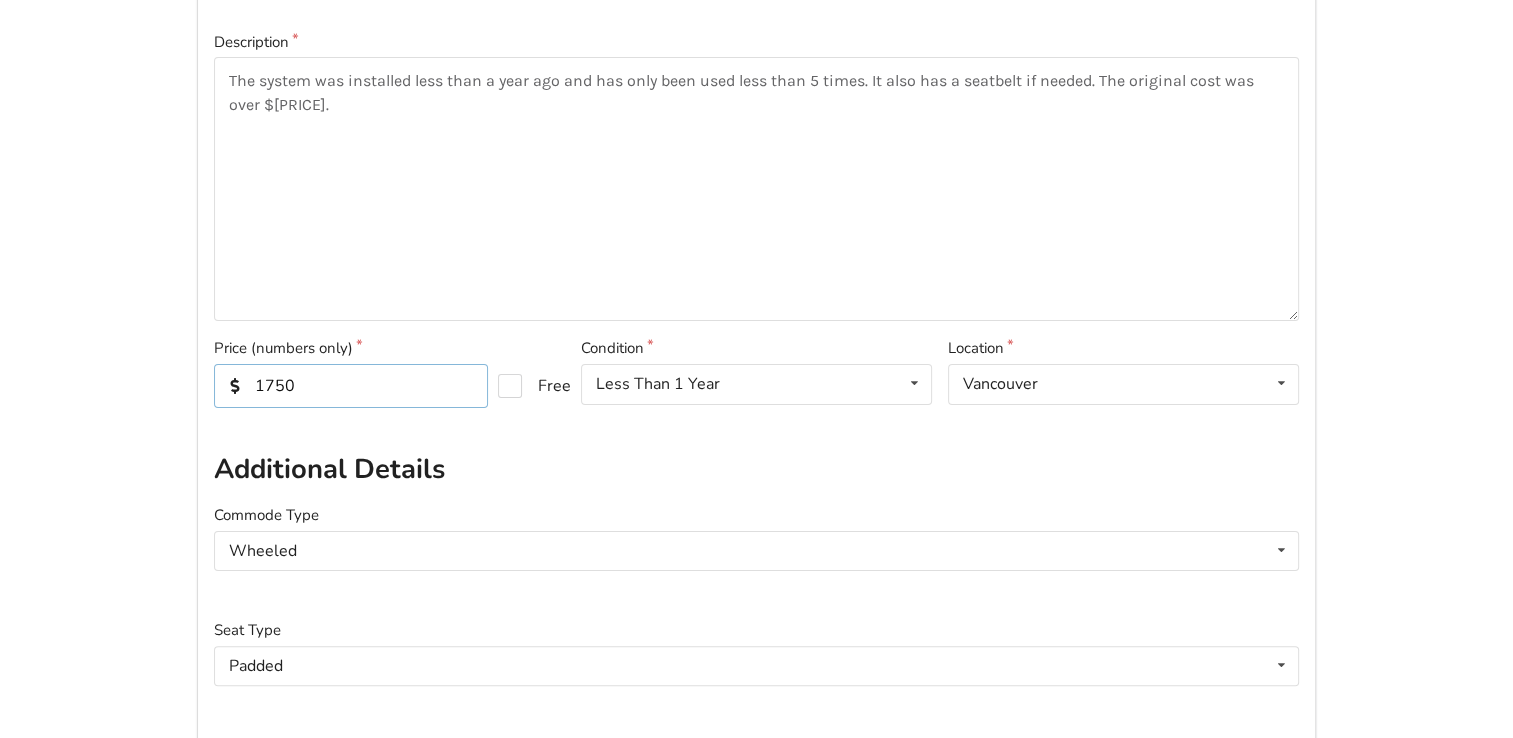 drag, startPoint x: 291, startPoint y: 386, endPoint x: 0, endPoint y: 307, distance: 301.53275 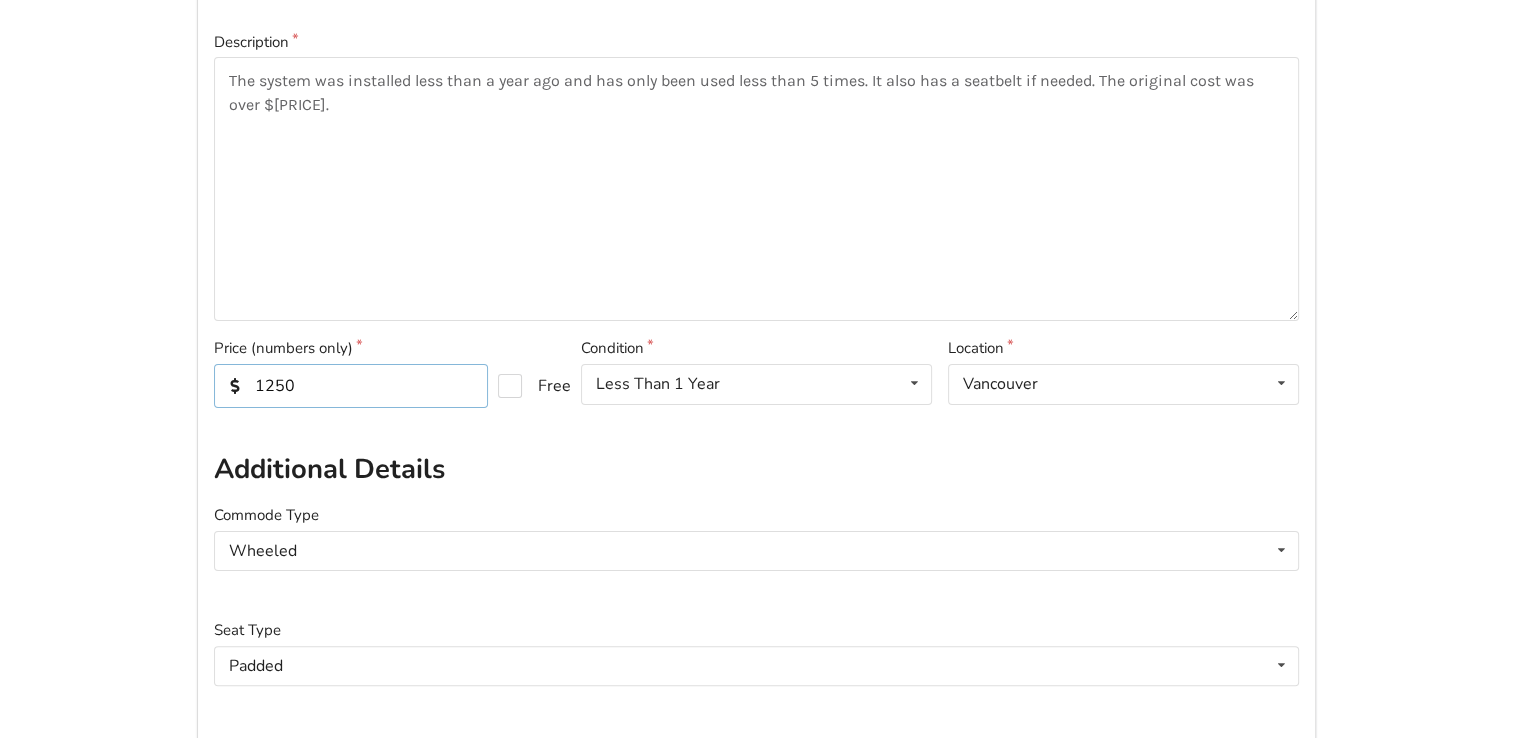 type on "1250" 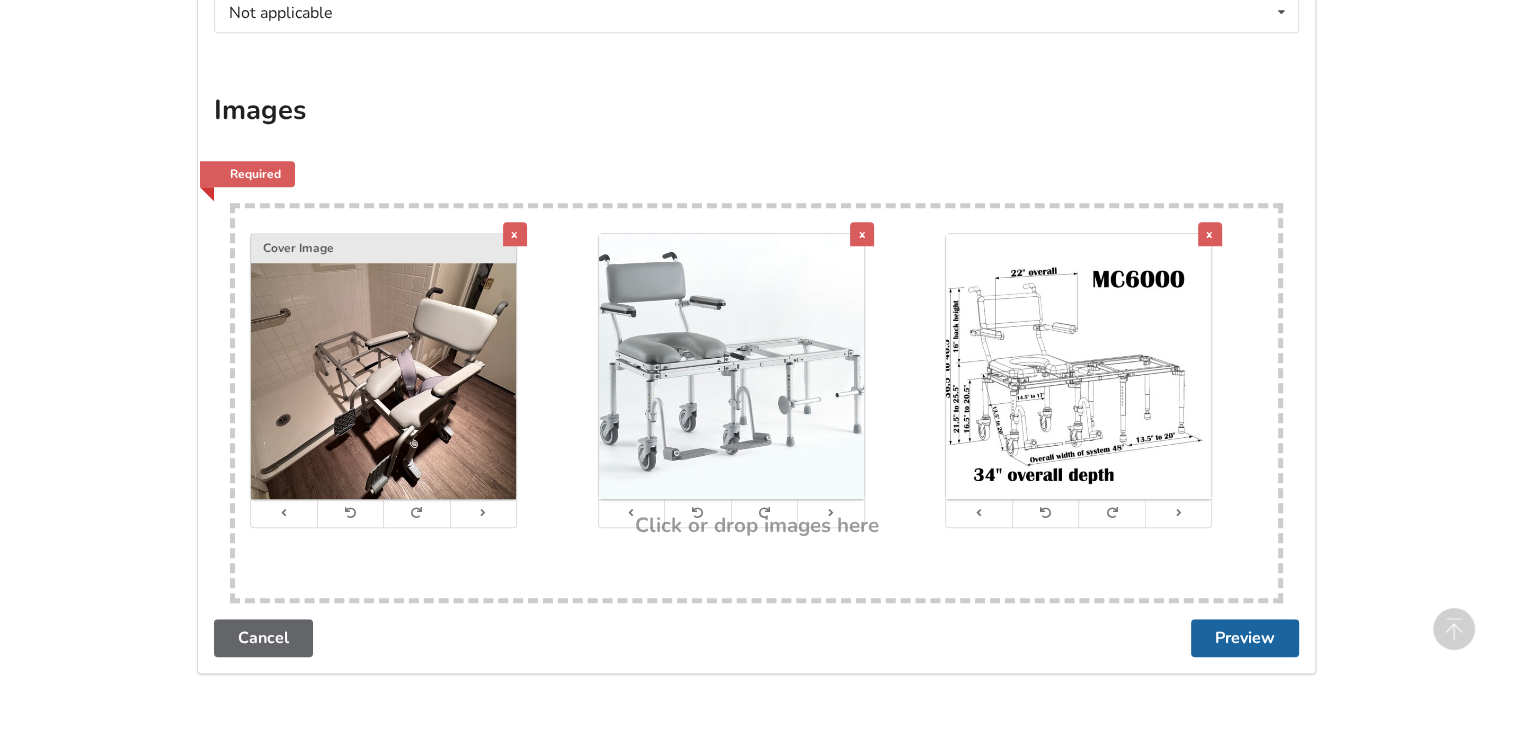scroll, scrollTop: 1446, scrollLeft: 0, axis: vertical 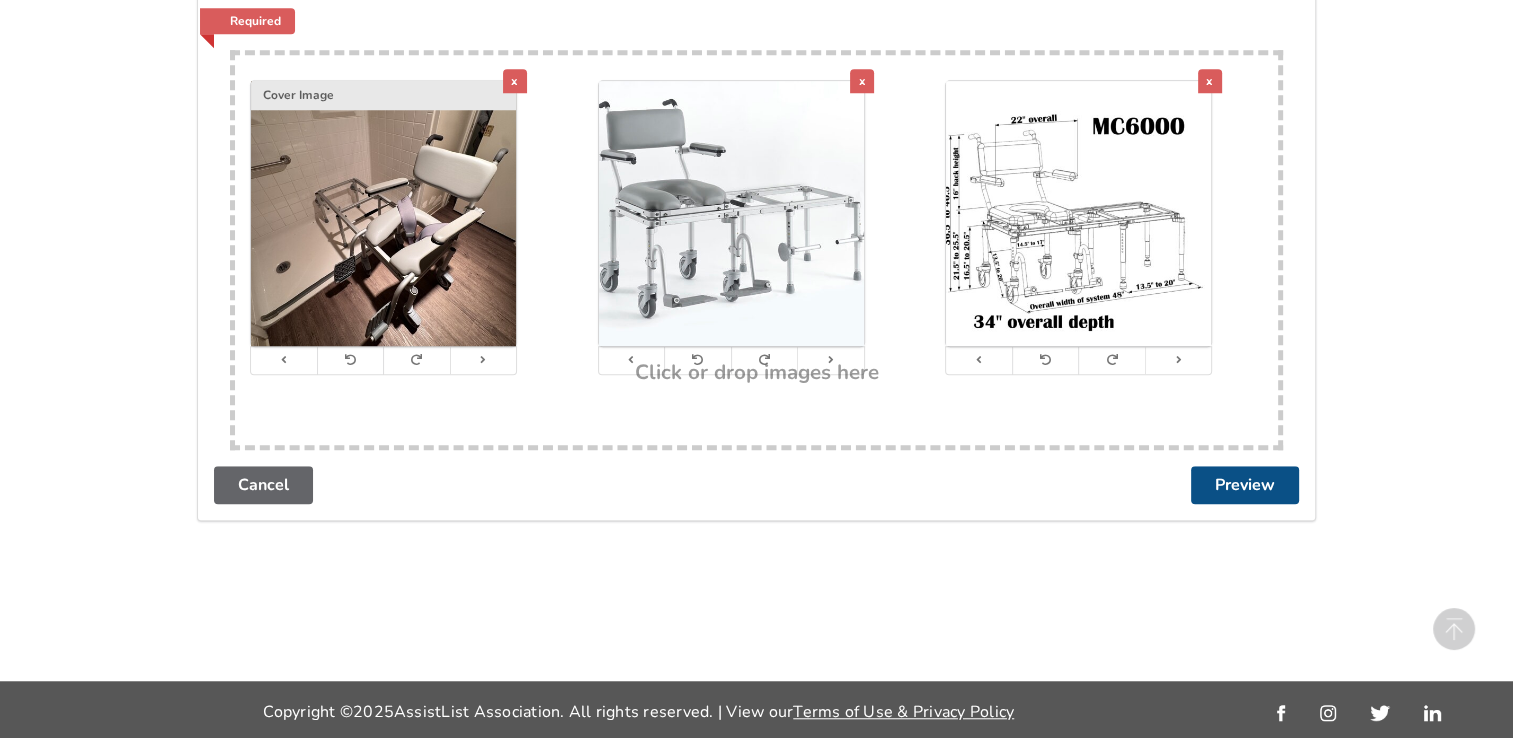 click on "Preview" at bounding box center [1245, 485] 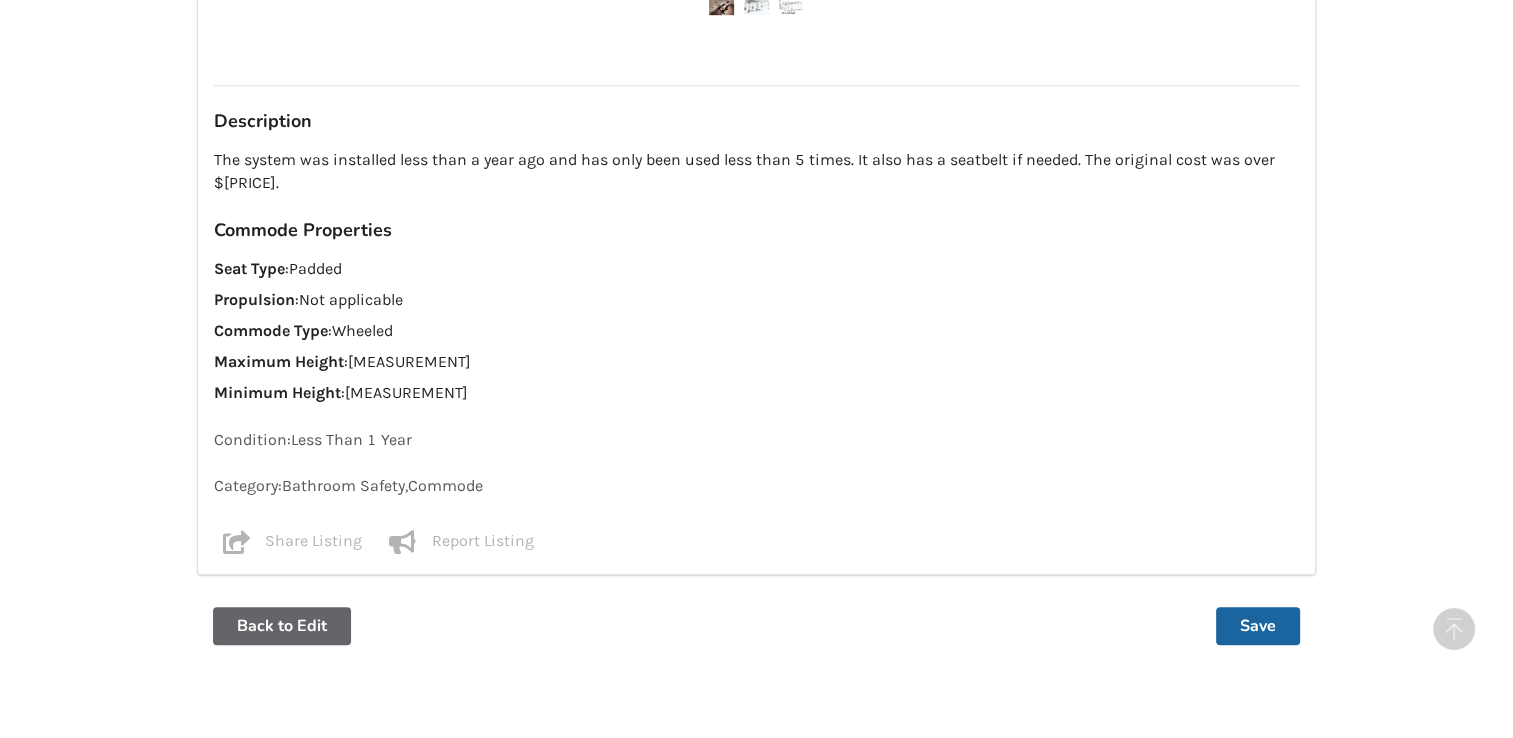 scroll, scrollTop: 1549, scrollLeft: 0, axis: vertical 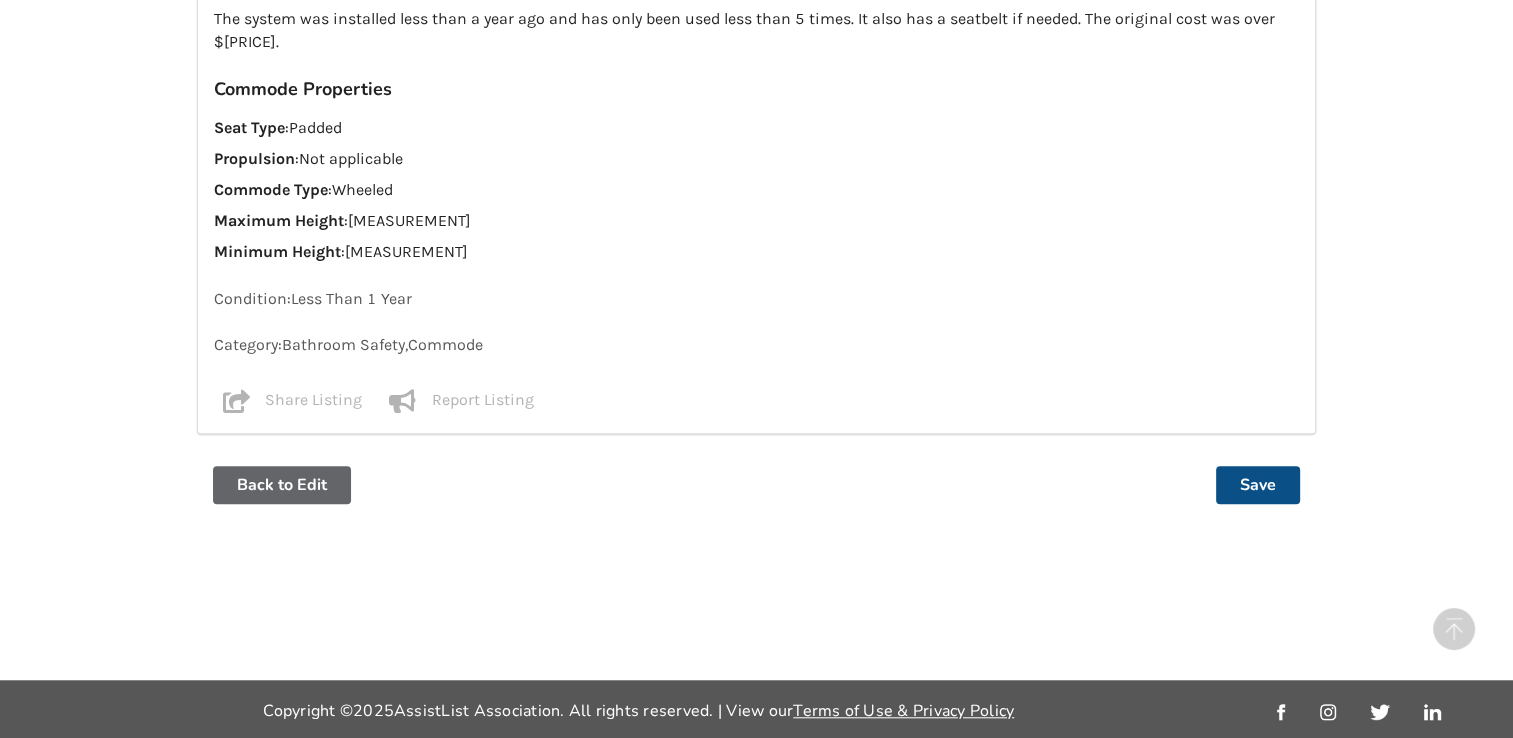 click on "Save" at bounding box center [1258, 485] 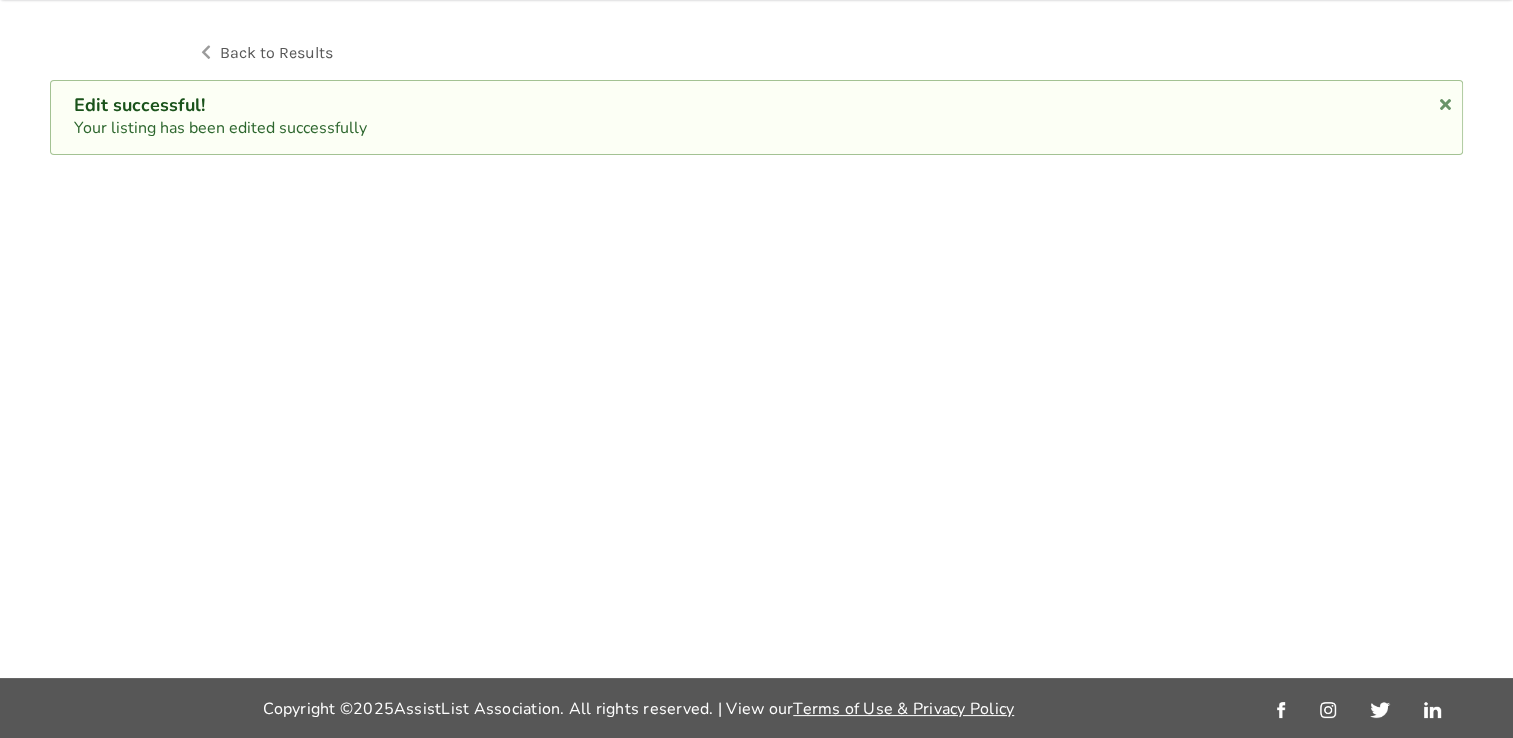 scroll, scrollTop: 0, scrollLeft: 0, axis: both 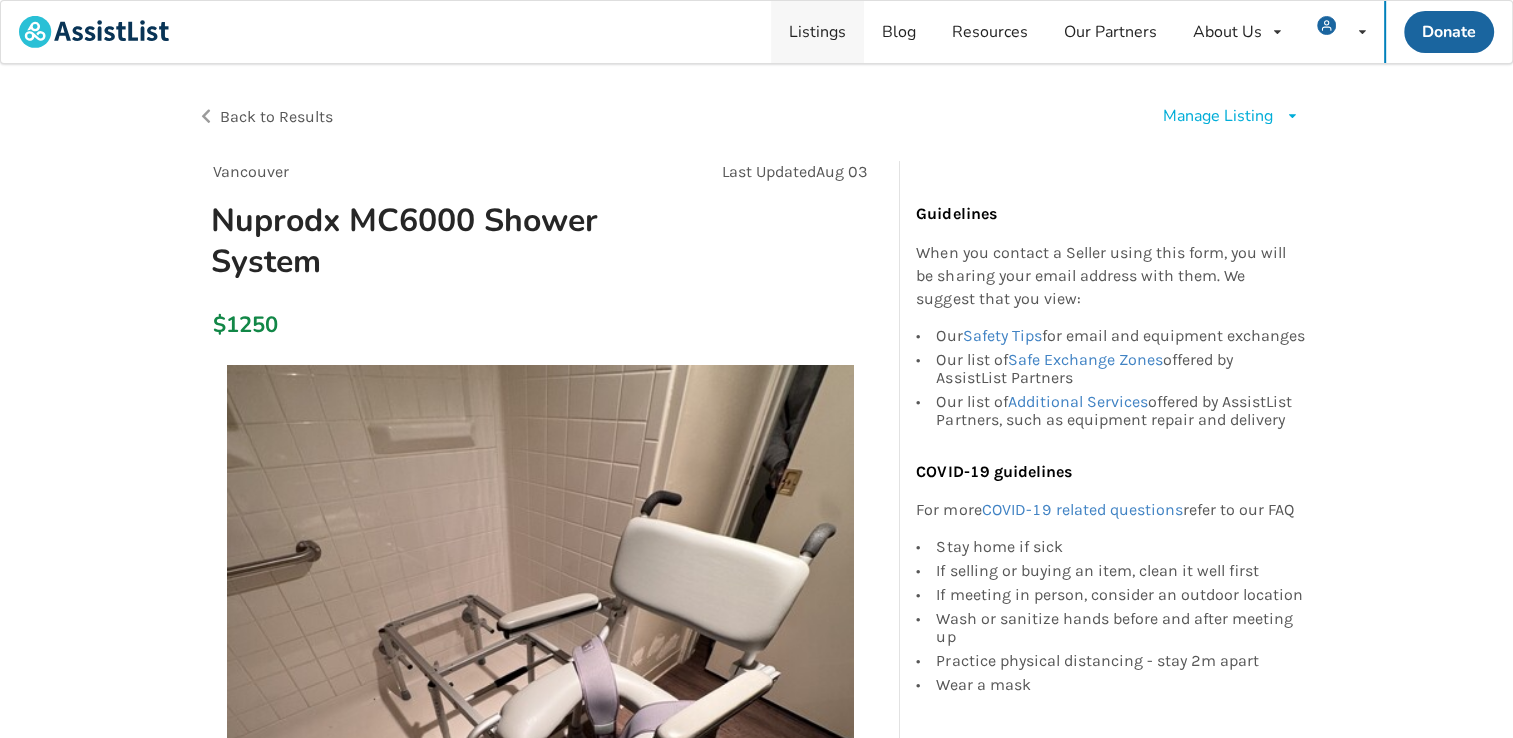 click on "Listings" at bounding box center [817, 32] 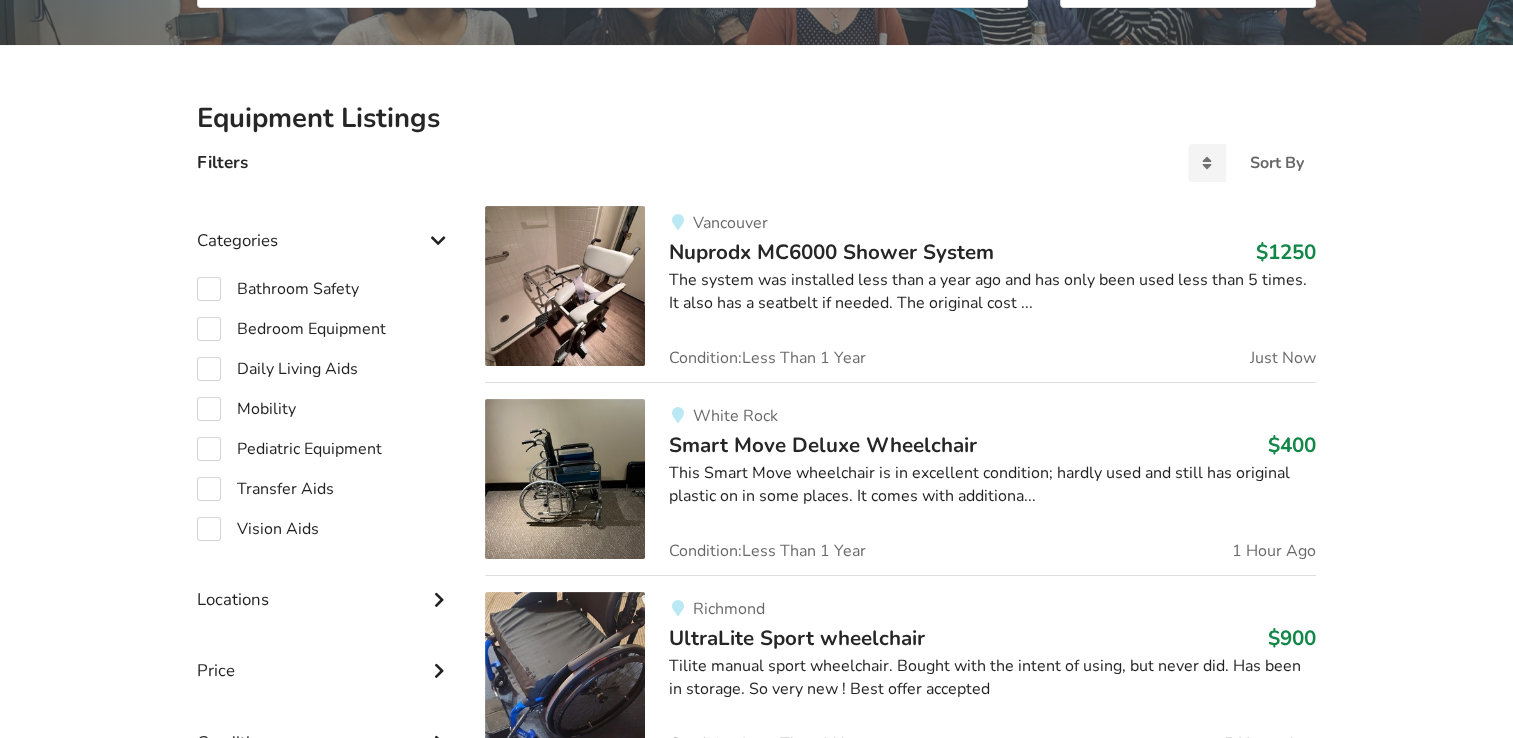 scroll, scrollTop: 464, scrollLeft: 0, axis: vertical 